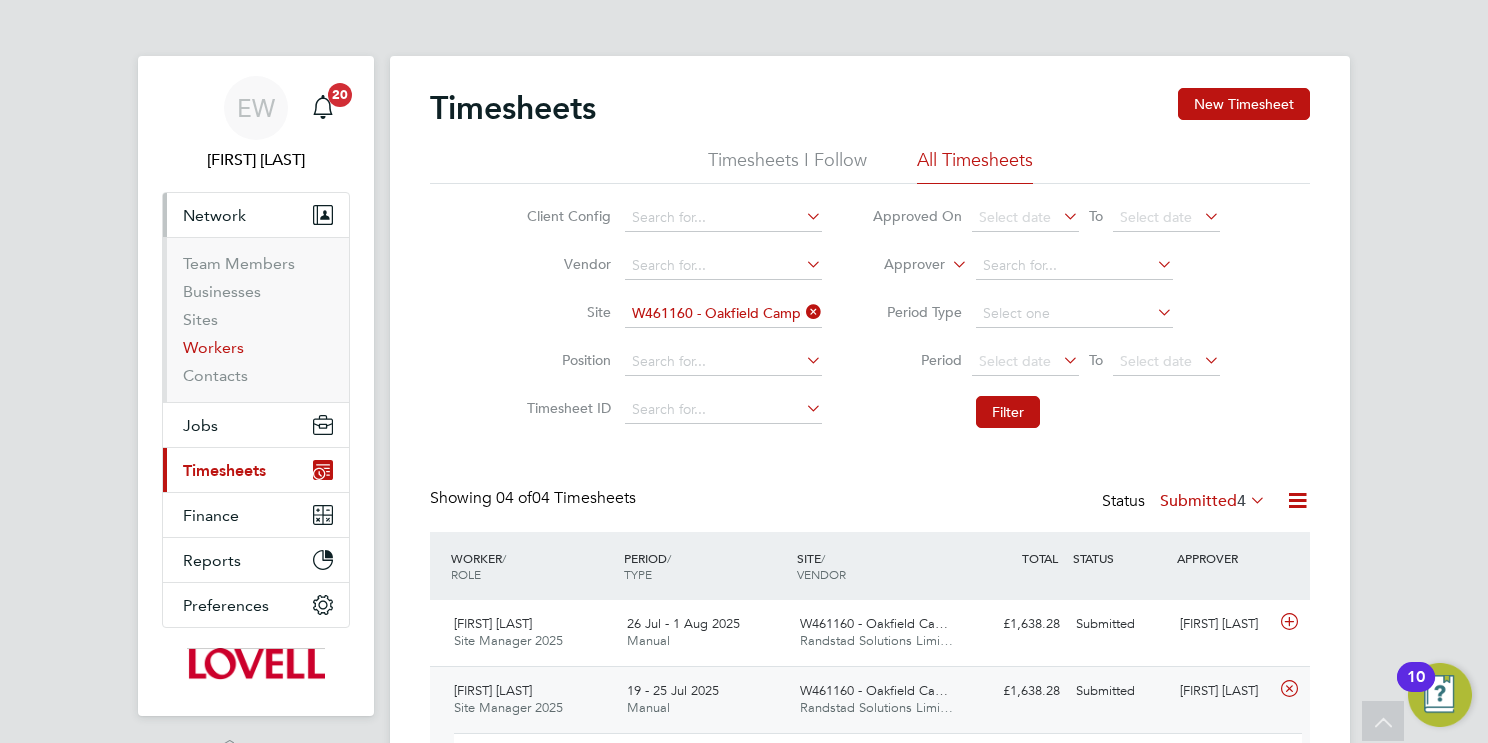 scroll, scrollTop: 195, scrollLeft: 0, axis: vertical 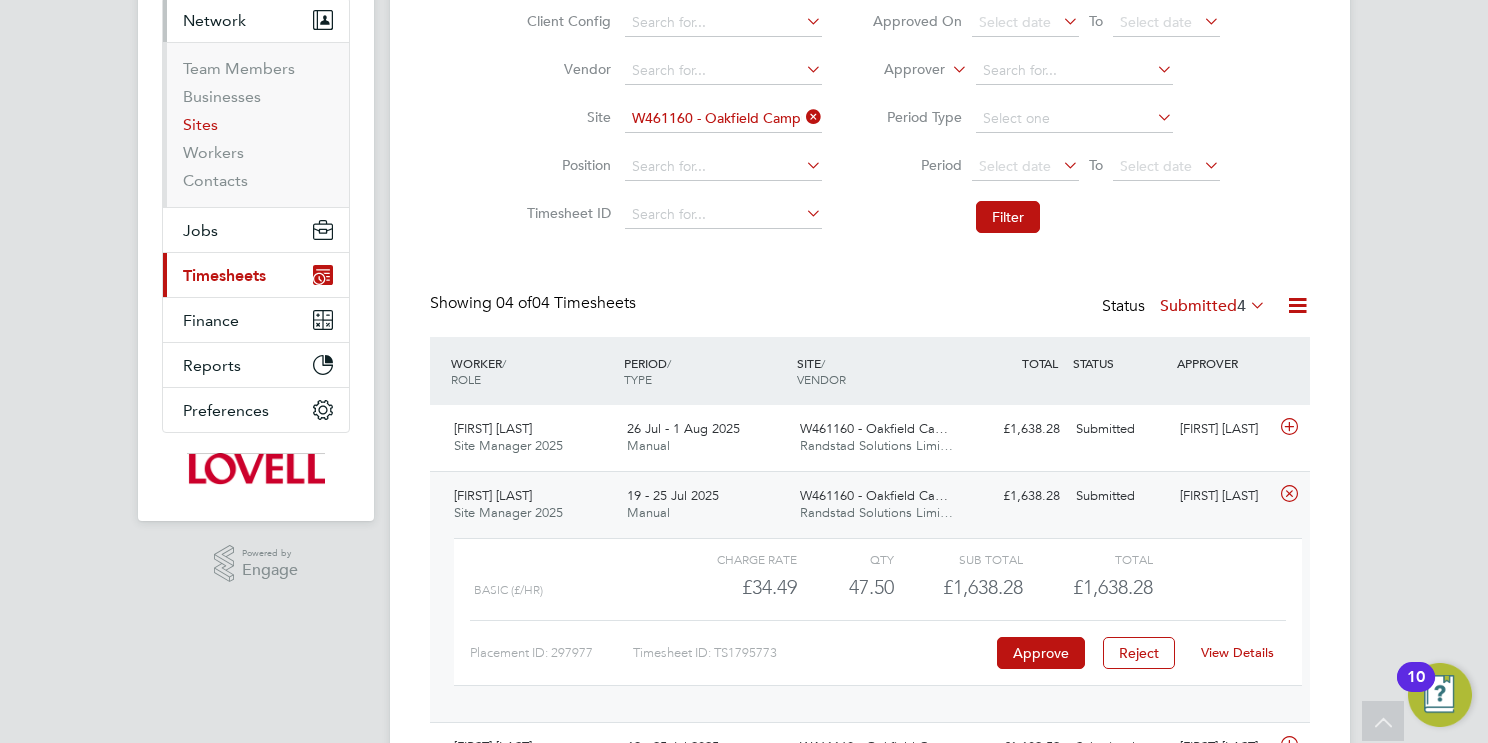 click on "Sites" at bounding box center (200, 124) 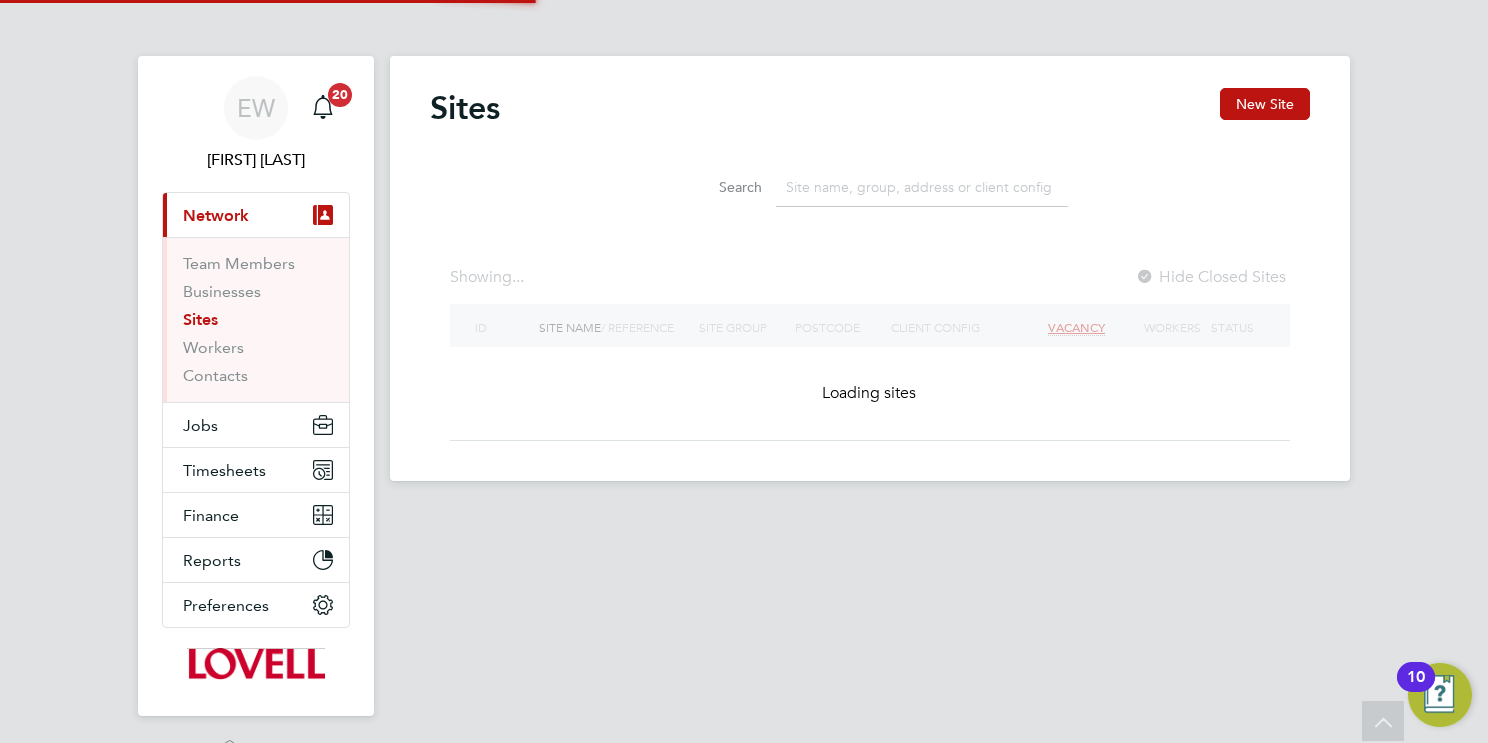 click 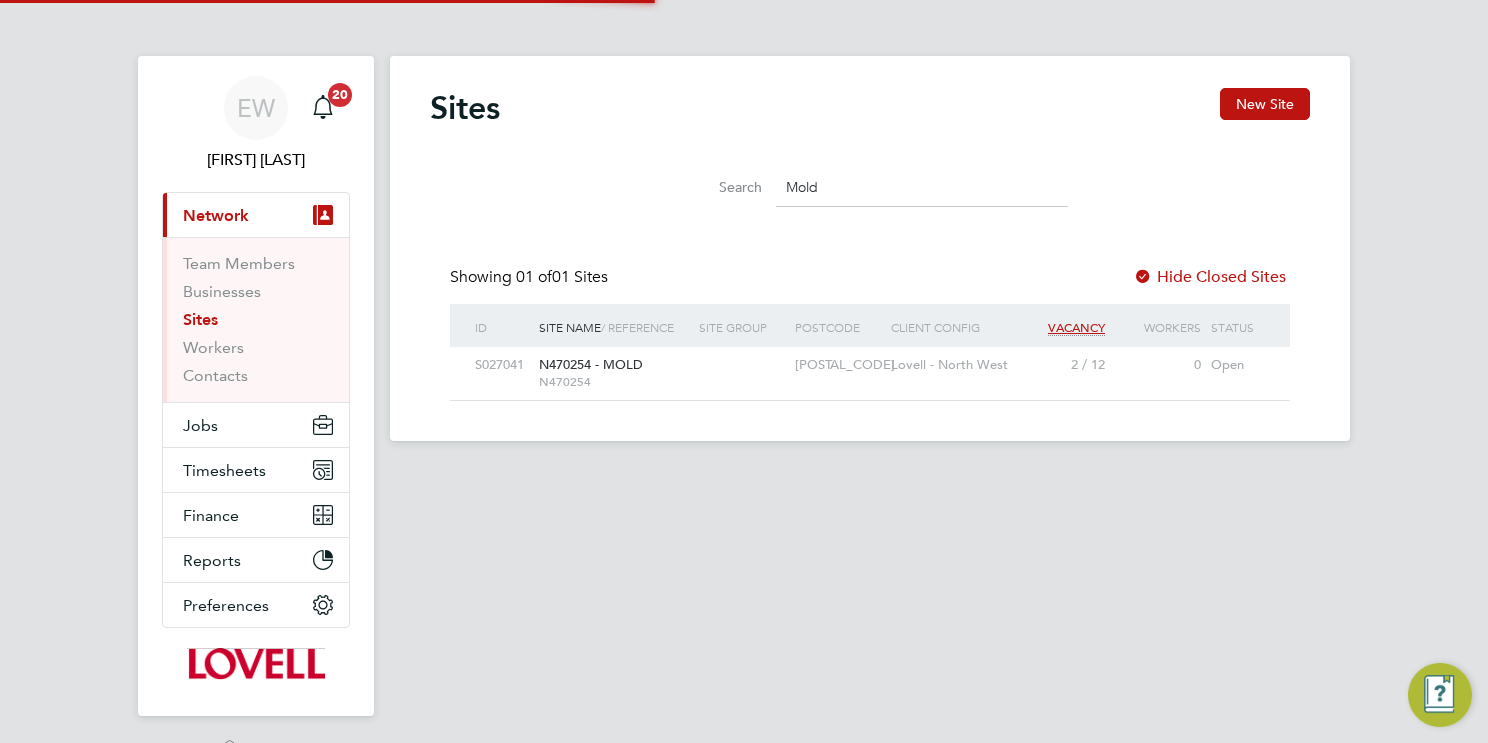 scroll, scrollTop: 10, scrollLeft: 10, axis: both 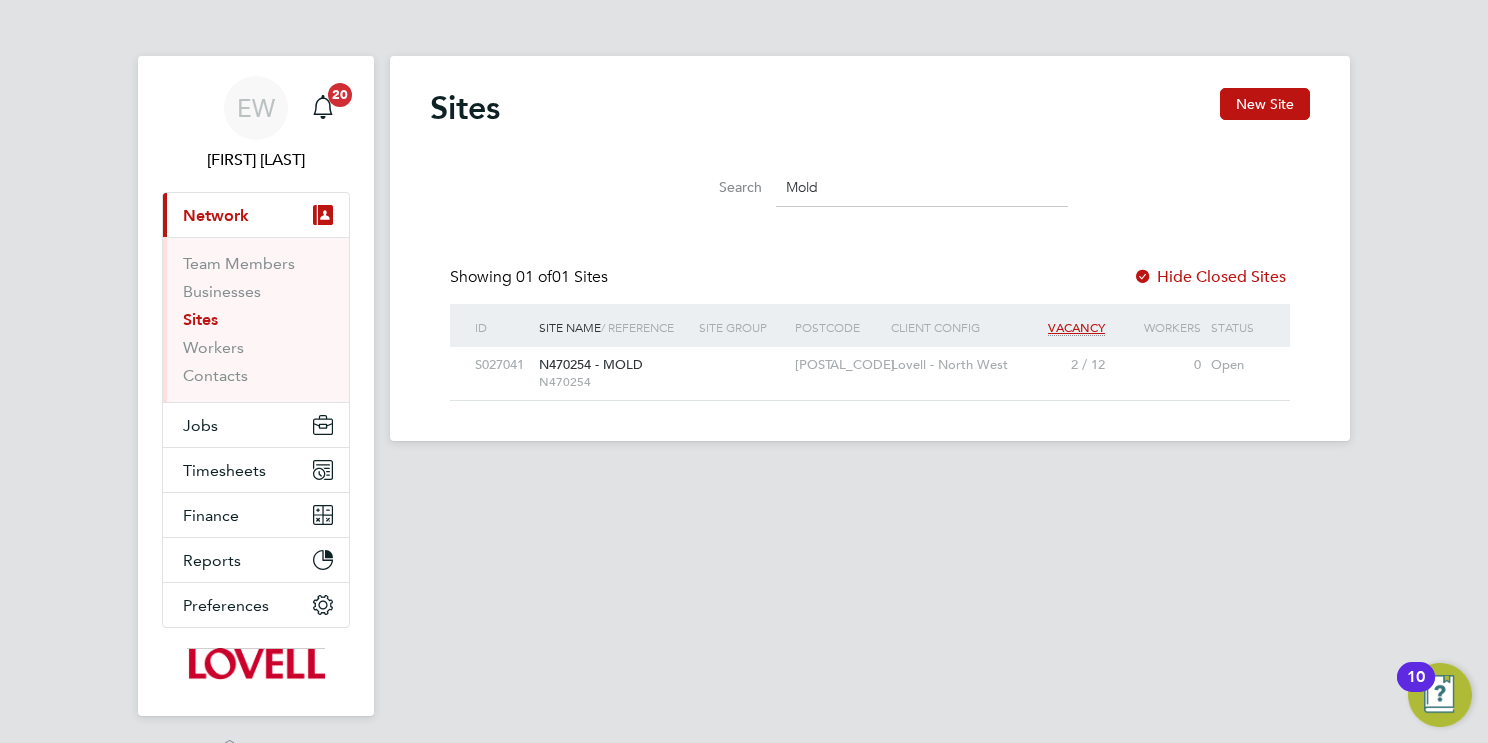 type on "Mold" 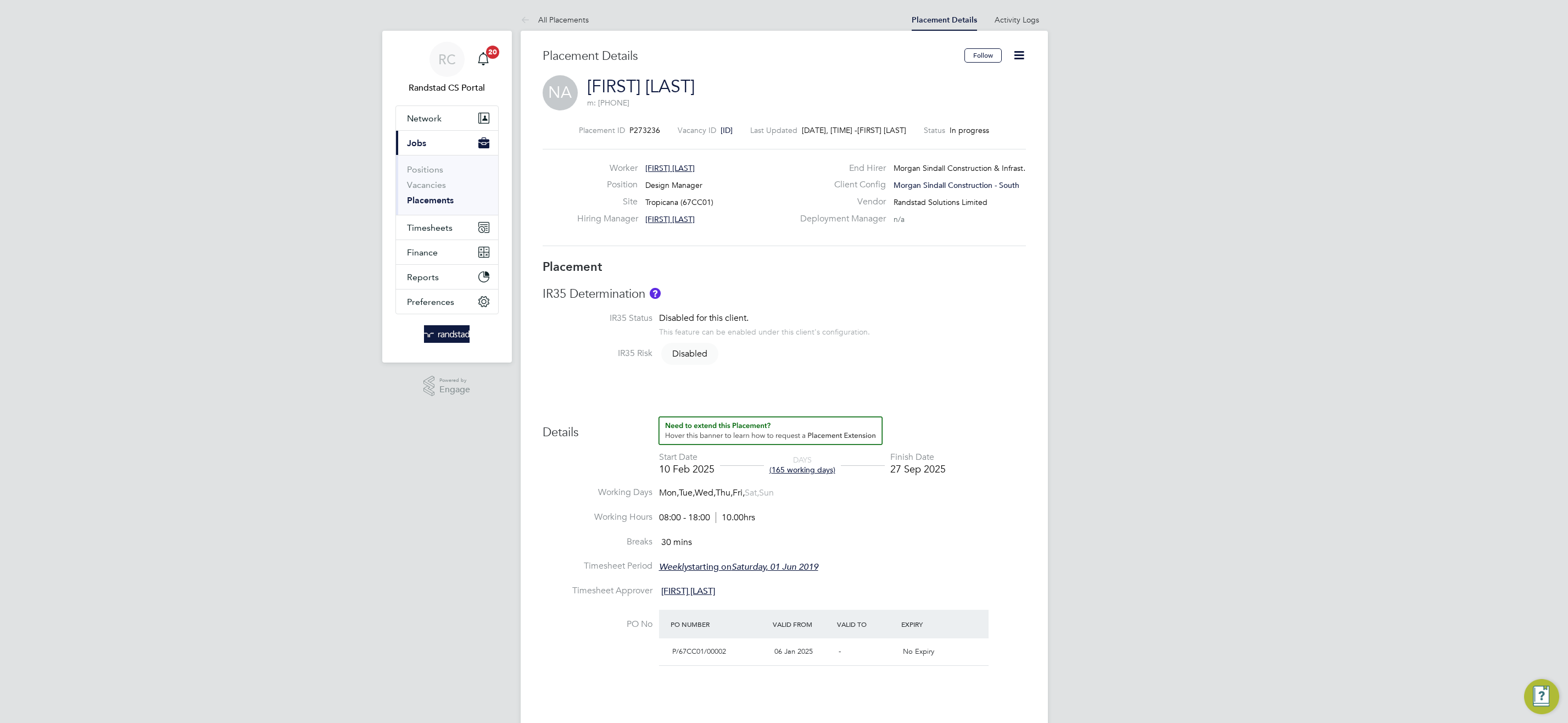 scroll, scrollTop: 0, scrollLeft: 0, axis: both 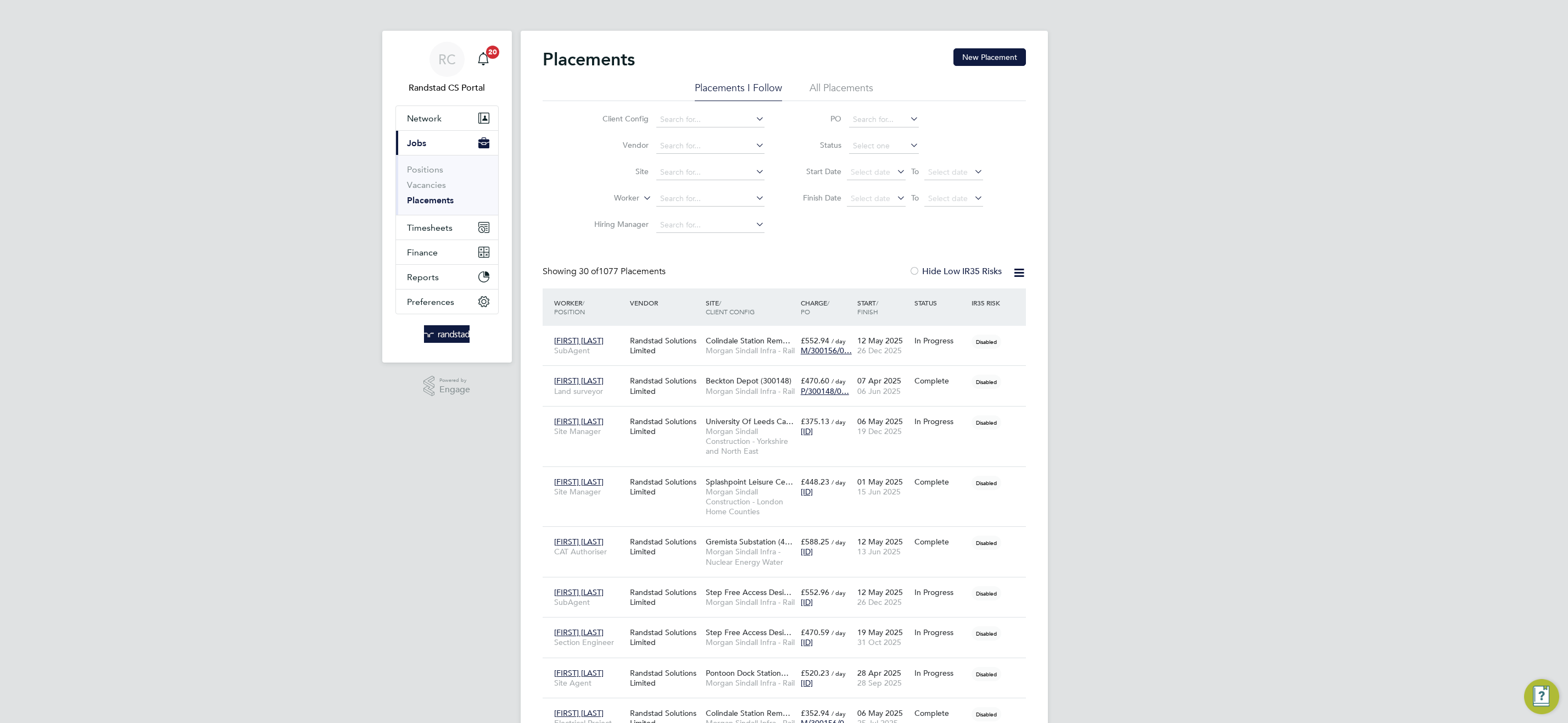 click on "All Placements" 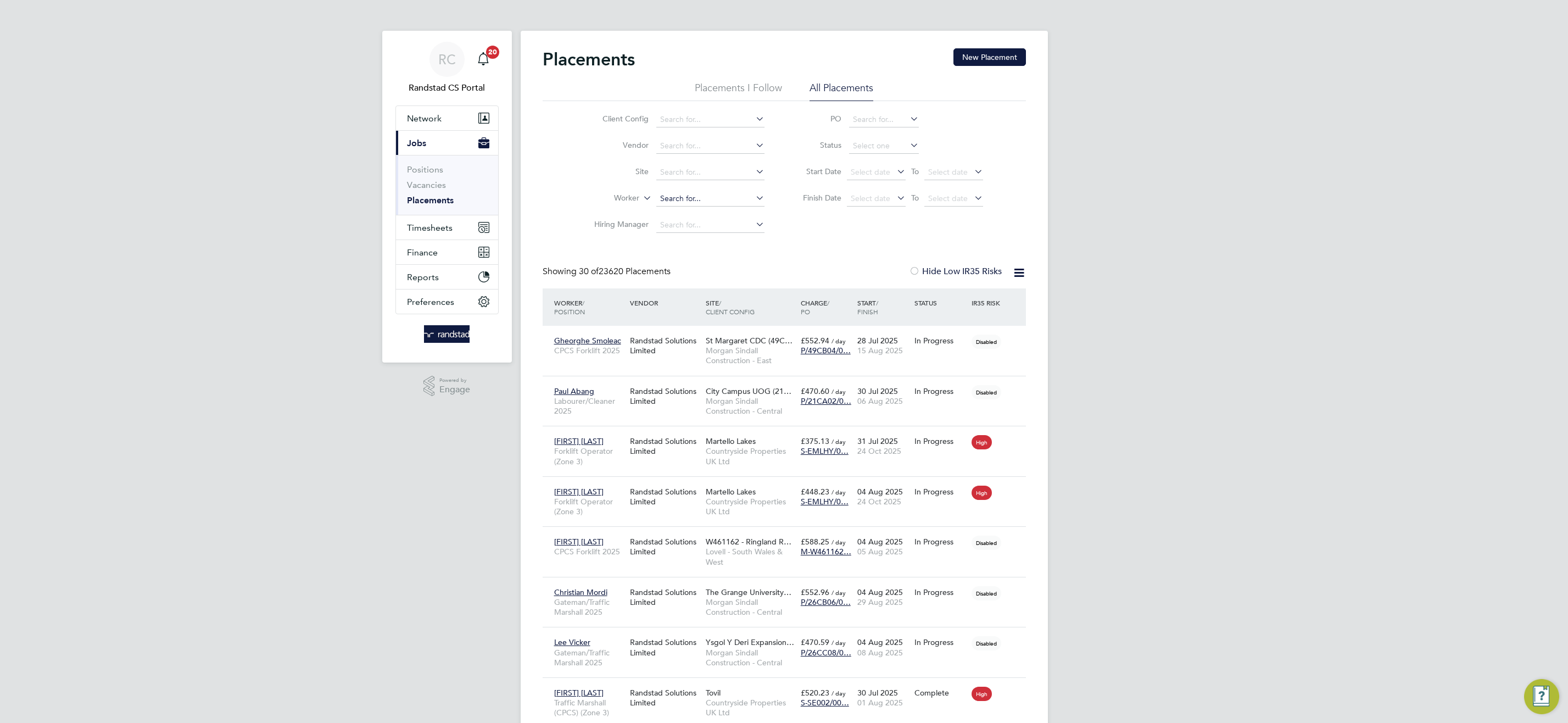 click 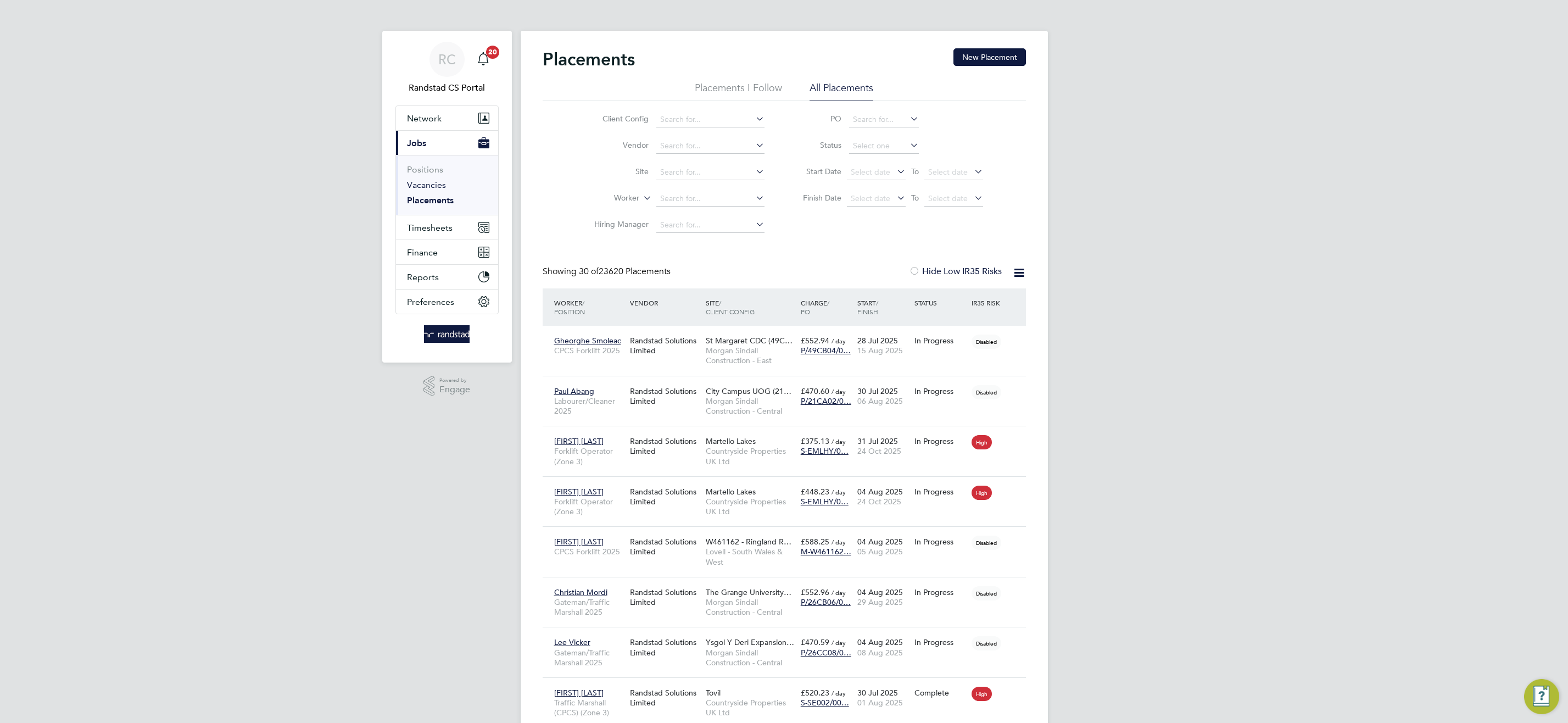 click on "Vacancies" at bounding box center (426, 185) 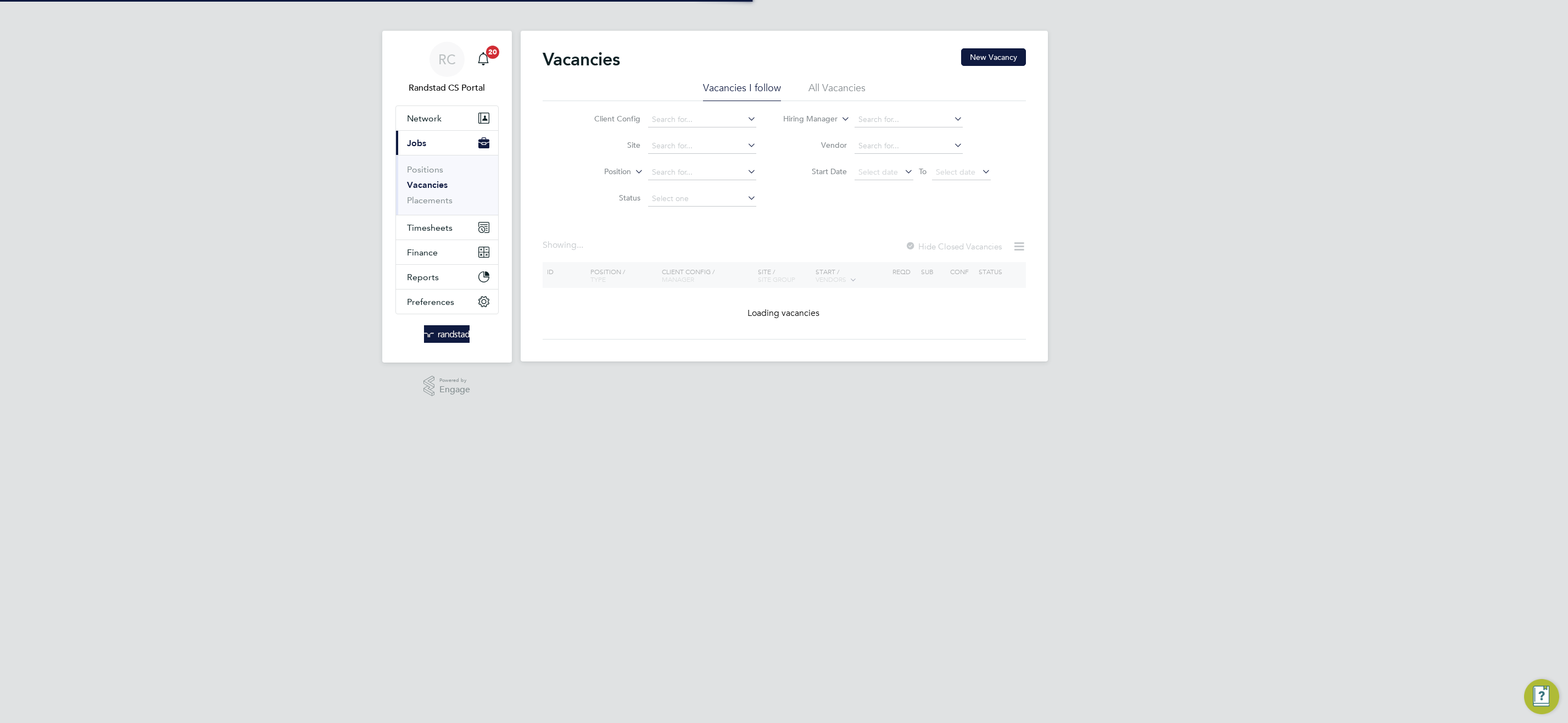click on "All Vacancies" 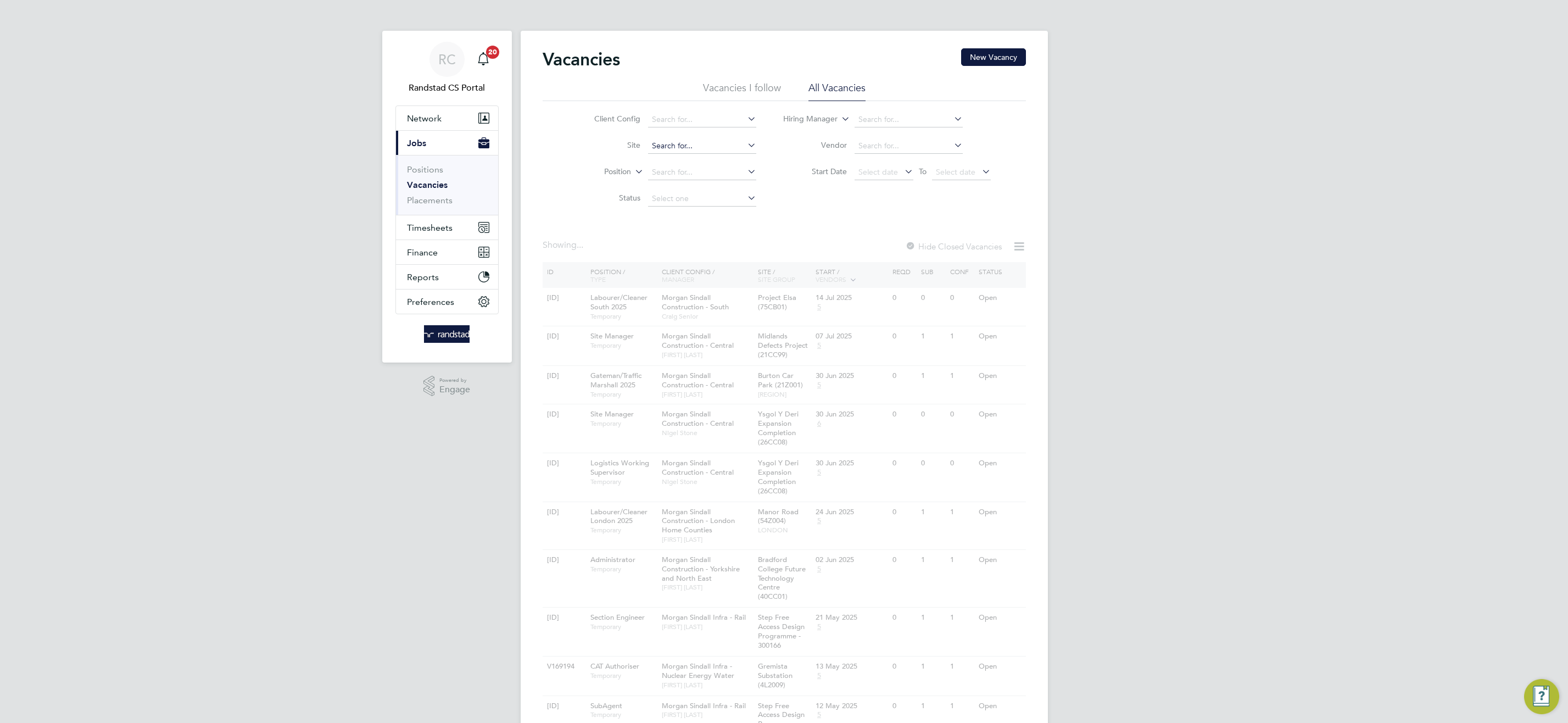 click 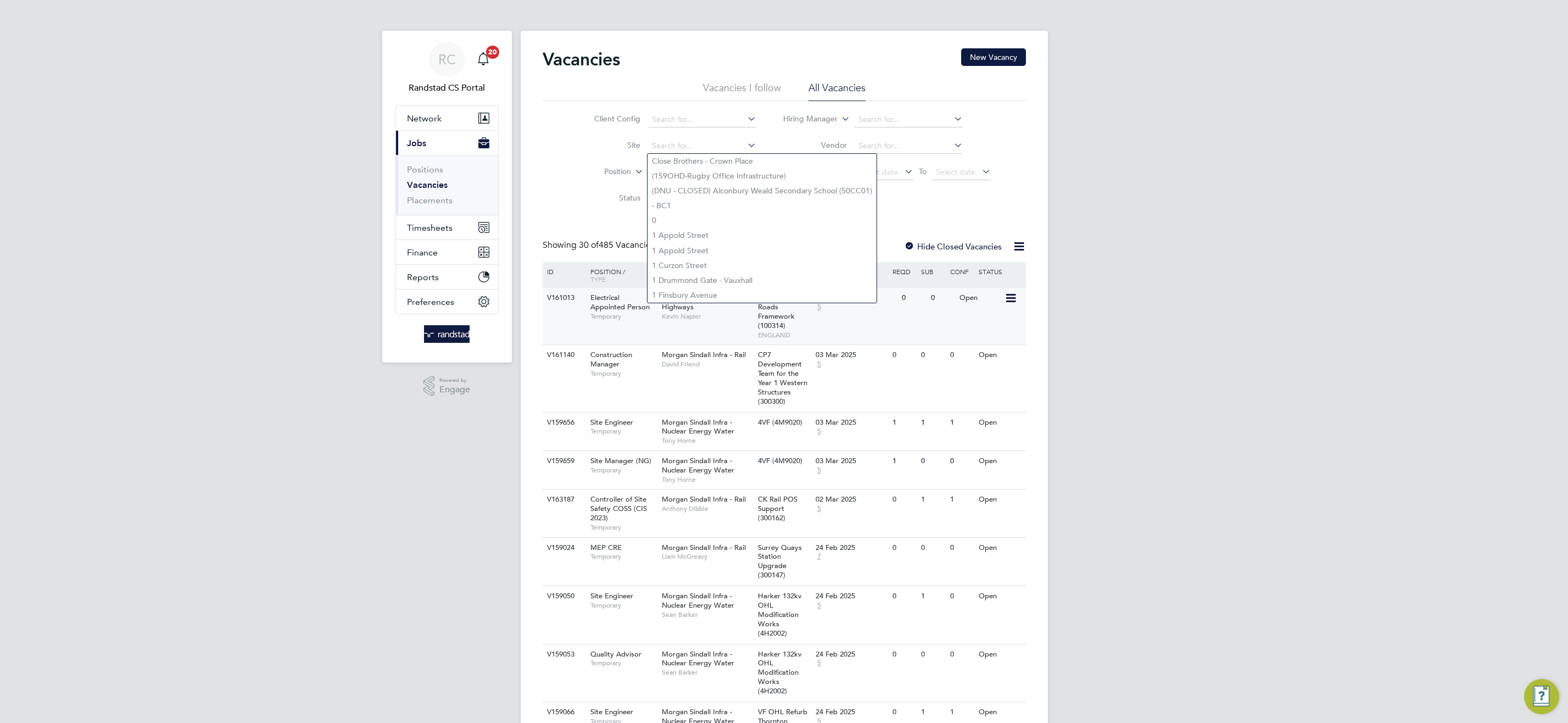 click on "Temporary" 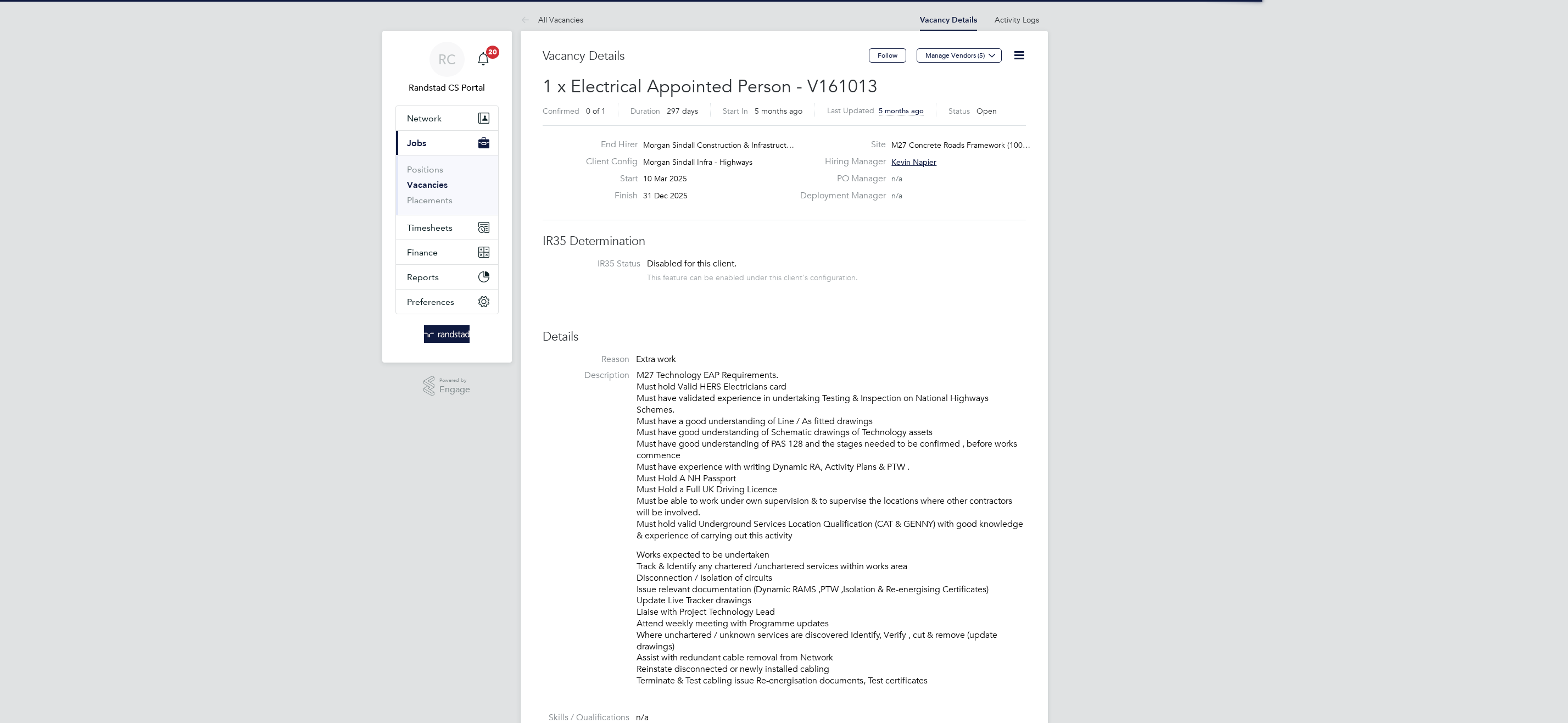 scroll, scrollTop: 0, scrollLeft: 0, axis: both 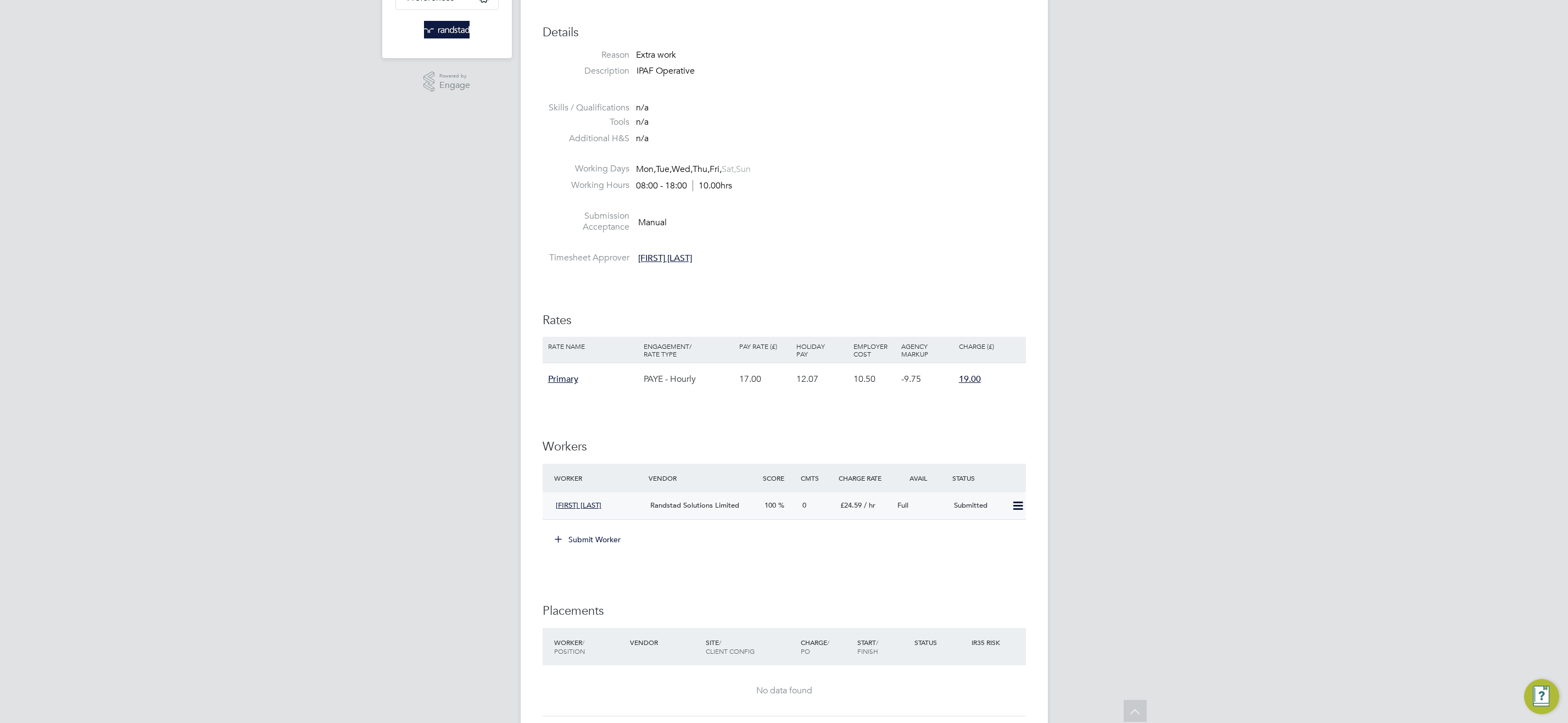 click 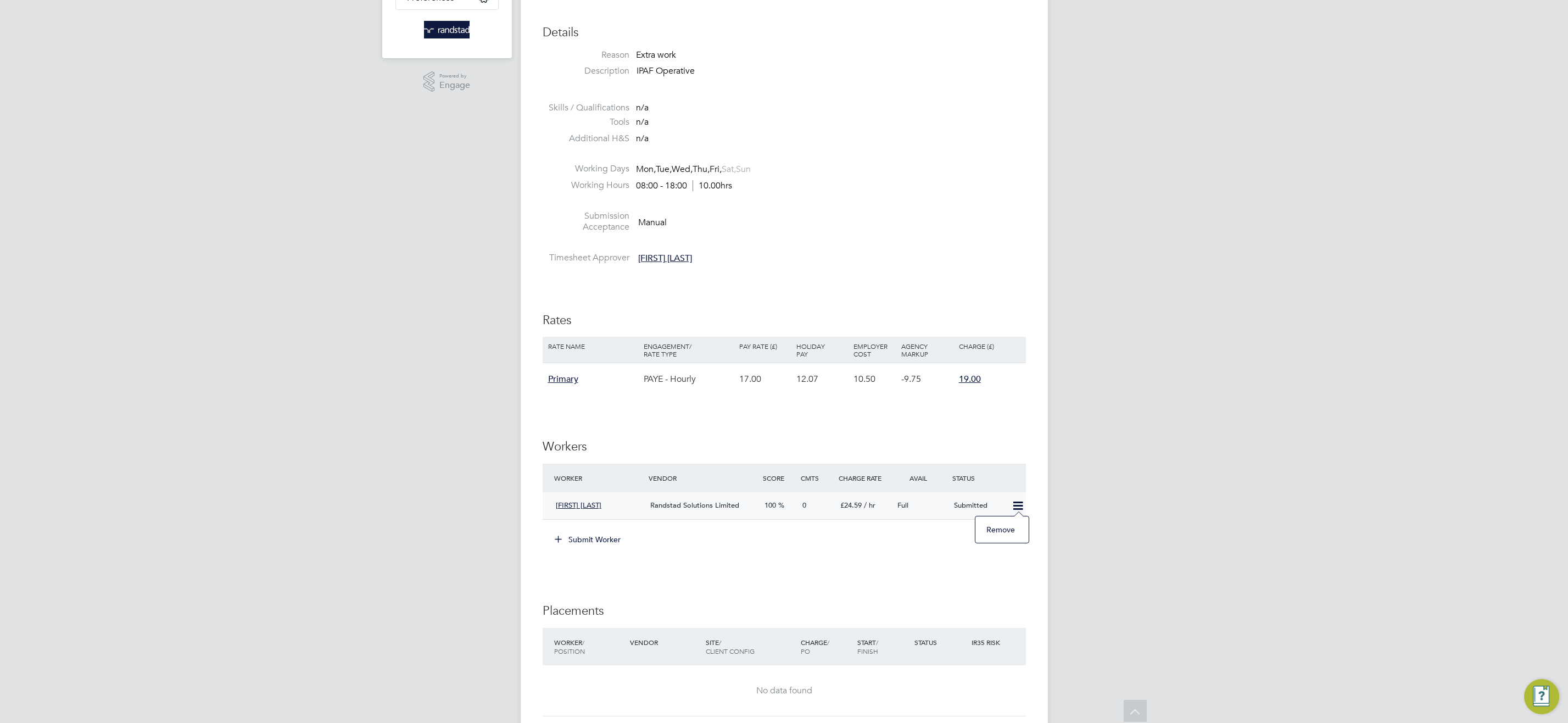 click on "IR35 Determination IR35 Status Disabled for this client. This feature can be enabled under this client's configuration. Details Reason   Extra work Description IPAF Operative Skills / Qualifications n/a Tools n/a Additional H&S n/a Working Days   Mon,  Tue,  Wed,  Thu,  Fri,  Sat,  Sun Working Hours 08:00 - 18:00  10.00hrs Submission Acceptance   Manual Timesheet Approver   Joel Oswin   Rates Rate Name Engagement/ Rate Type Pay Rate (£) Holiday Pay Employer Cost Agency Markup Charge (£) Primary PAYE - Hourly 17.00 12.07   10.50   -9.75 19.00 Workers Worker Vendor Score Cmts Charge Rate Avail Status Ryan Haddrell Randstad Solutions Limited 100 0 £24.59   / hr Full   Submitted Submit Worker Placements Worker  / Position Vendor Site / Client Config Charge  / PO Start  / Finish Status IR35 Risk No data found Show   more Operational Instructions & Comments  (0) Comments on this page are visible to all Vendors in the Vacancy. RC You  say: Attachments are not supported File attachments are not supported.  Post" 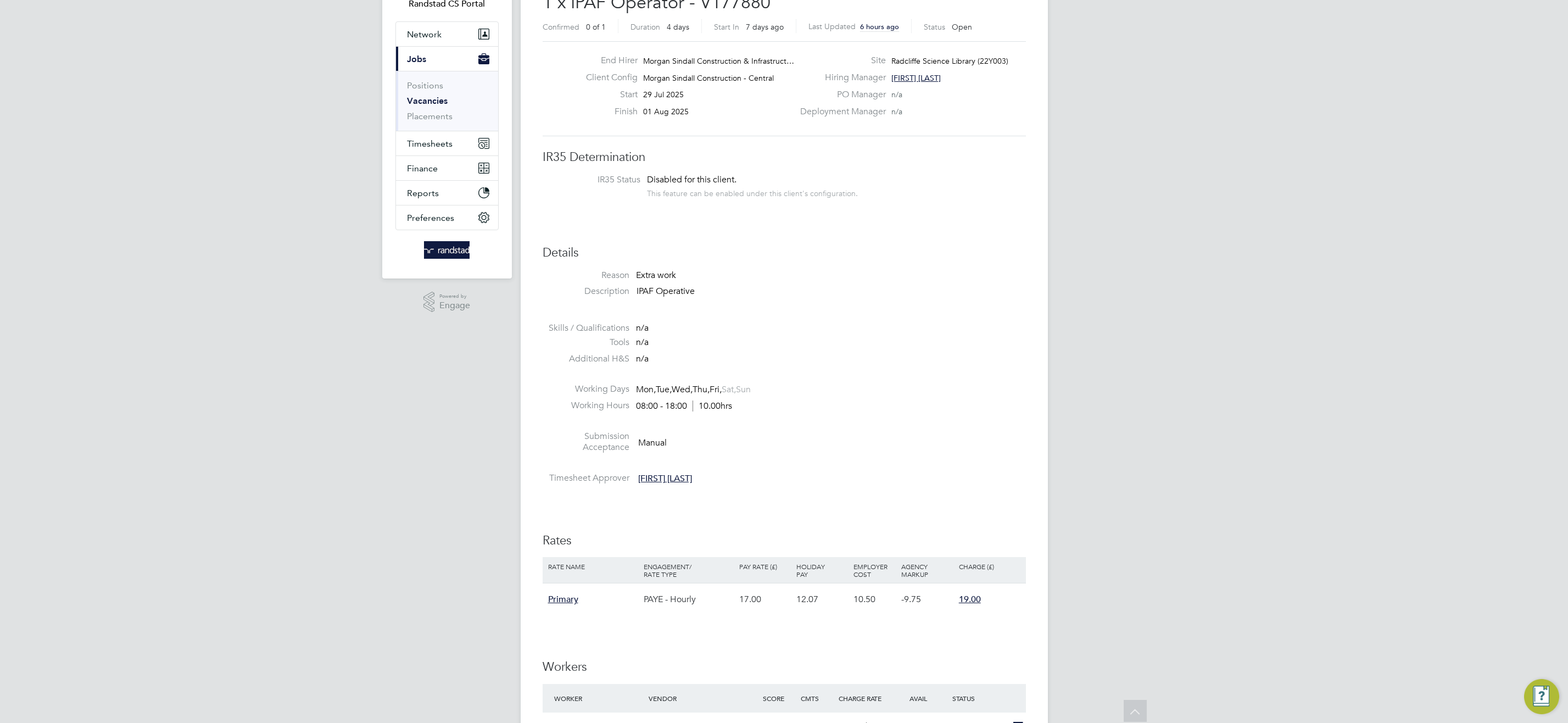 scroll, scrollTop: 0, scrollLeft: 0, axis: both 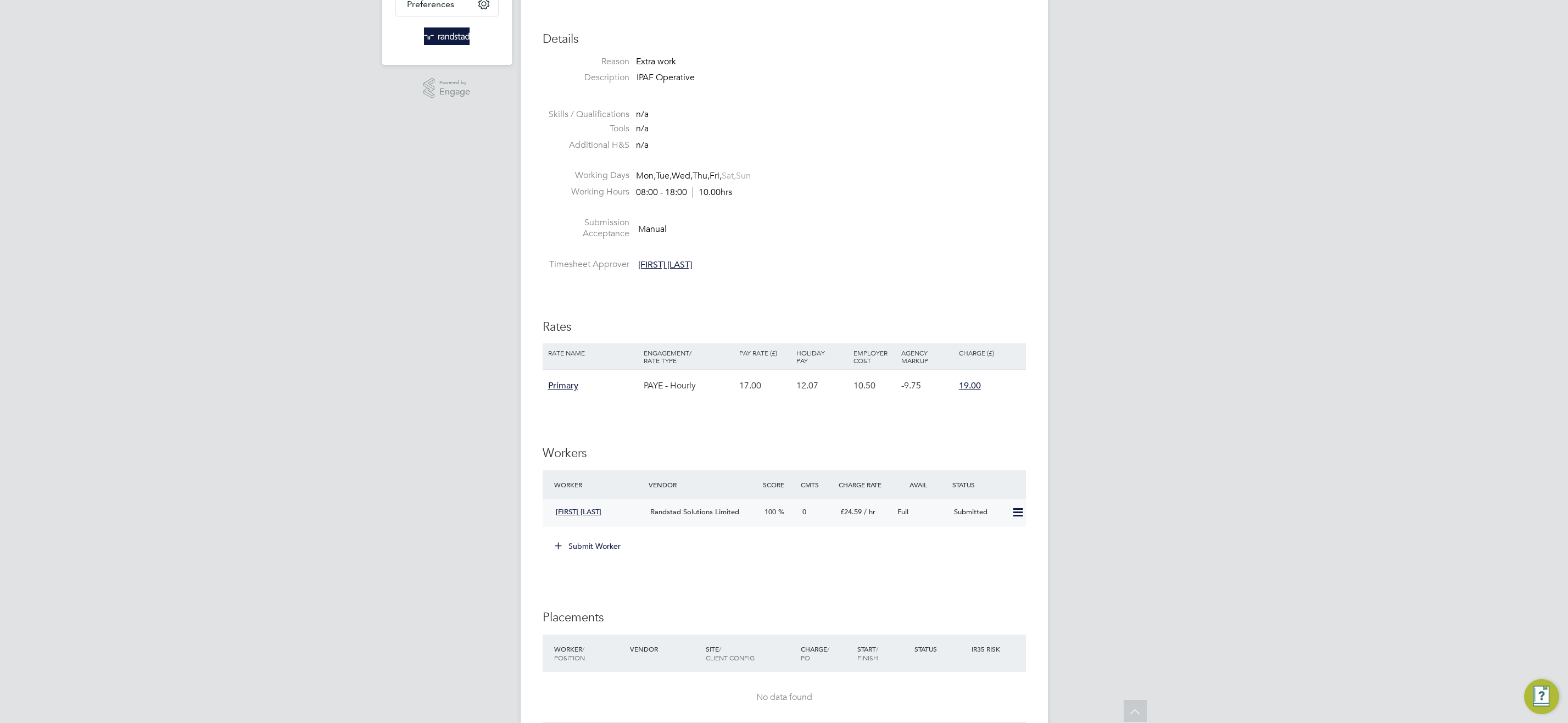 click 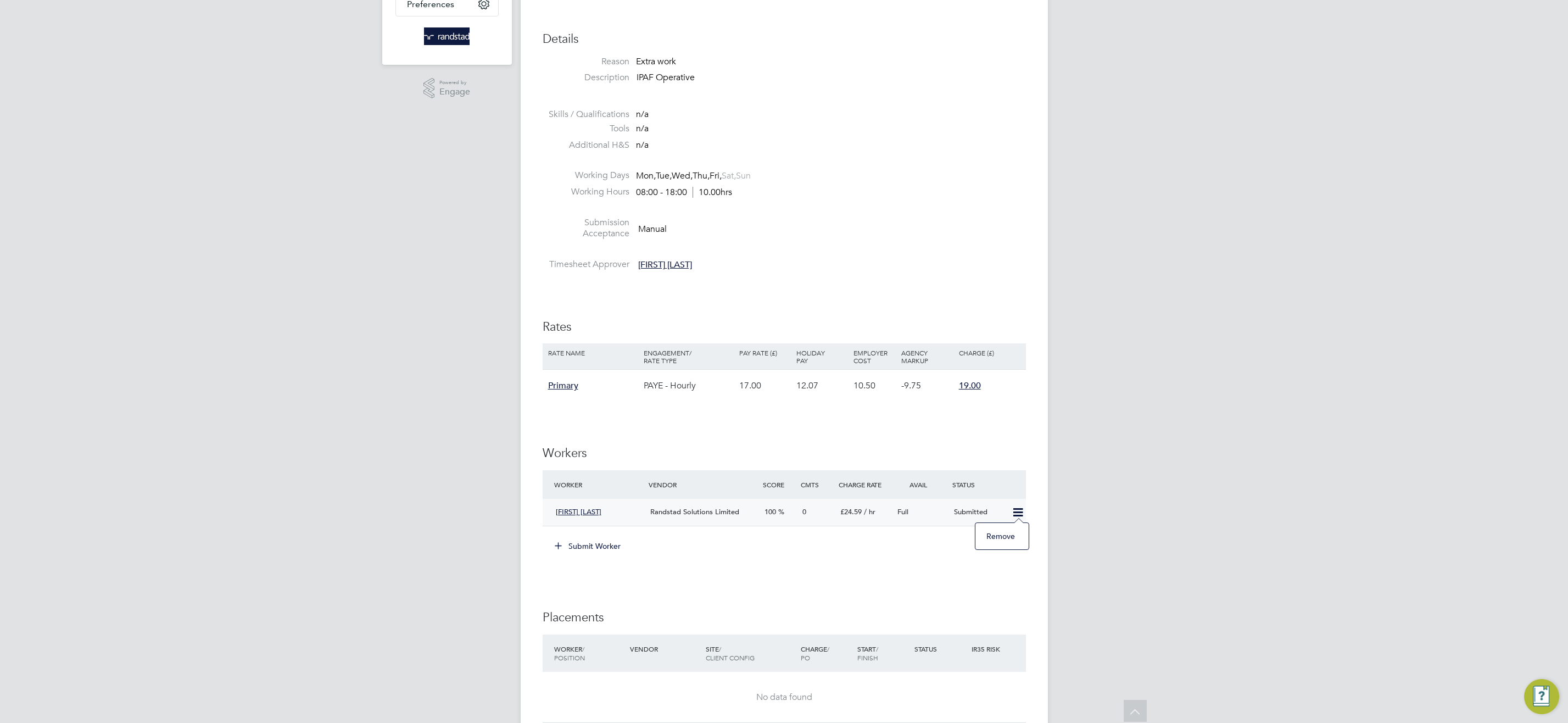 click on "IR35 Determination IR35 Status Disabled for this client. This feature can be enabled under this client's configuration. Details Reason   Extra work Description IPAF Operative Skills / Qualifications n/a Tools n/a Additional H&S n/a Working Days   Mon,  Tue,  Wed,  Thu,  Fri,  Sat,  Sun Working Hours 08:00 - 18:00  10.00hrs Submission Acceptance   Manual Timesheet Approver   Joel Oswin   Rates Rate Name Engagement/ Rate Type Pay Rate (£) Holiday Pay Employer Cost Agency Markup Charge (£) Primary PAYE - Hourly 17.00 12.07   10.50   -9.75 19.00 Workers Worker Vendor Score Cmts Charge Rate Avail Status Ryan Haddrell Randstad Solutions Limited 100 0 £24.59   / hr Full   Submitted Submit Worker Placements Worker  / Position Vendor Site / Client Config Charge  / PO Start  / Finish Status IR35 Risk No data found Show   more Operational Instructions & Comments  (0) Comments on this page are visible to all Vendors in the Vacancy. RC You  say: Attachments are not supported File attachments are not supported.  Post" 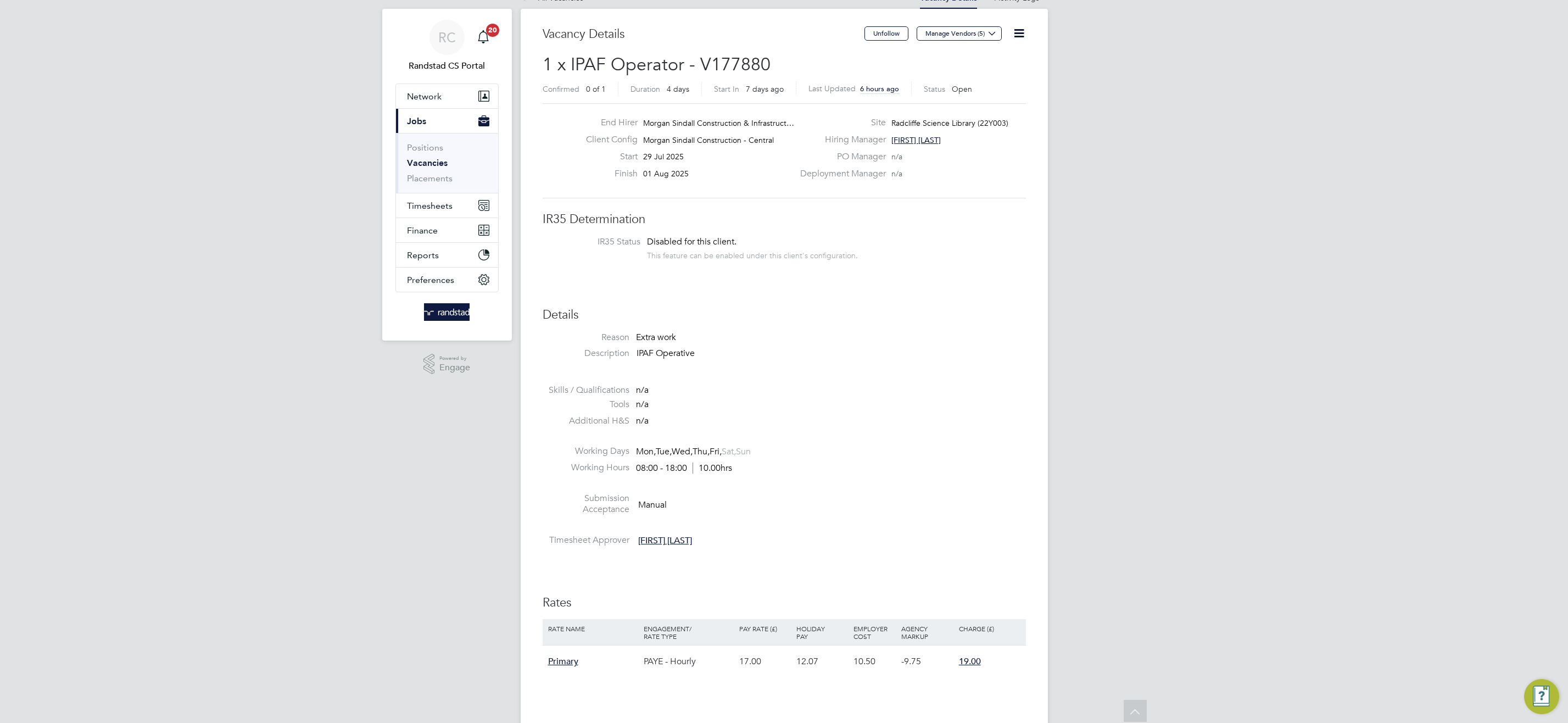 scroll, scrollTop: 0, scrollLeft: 0, axis: both 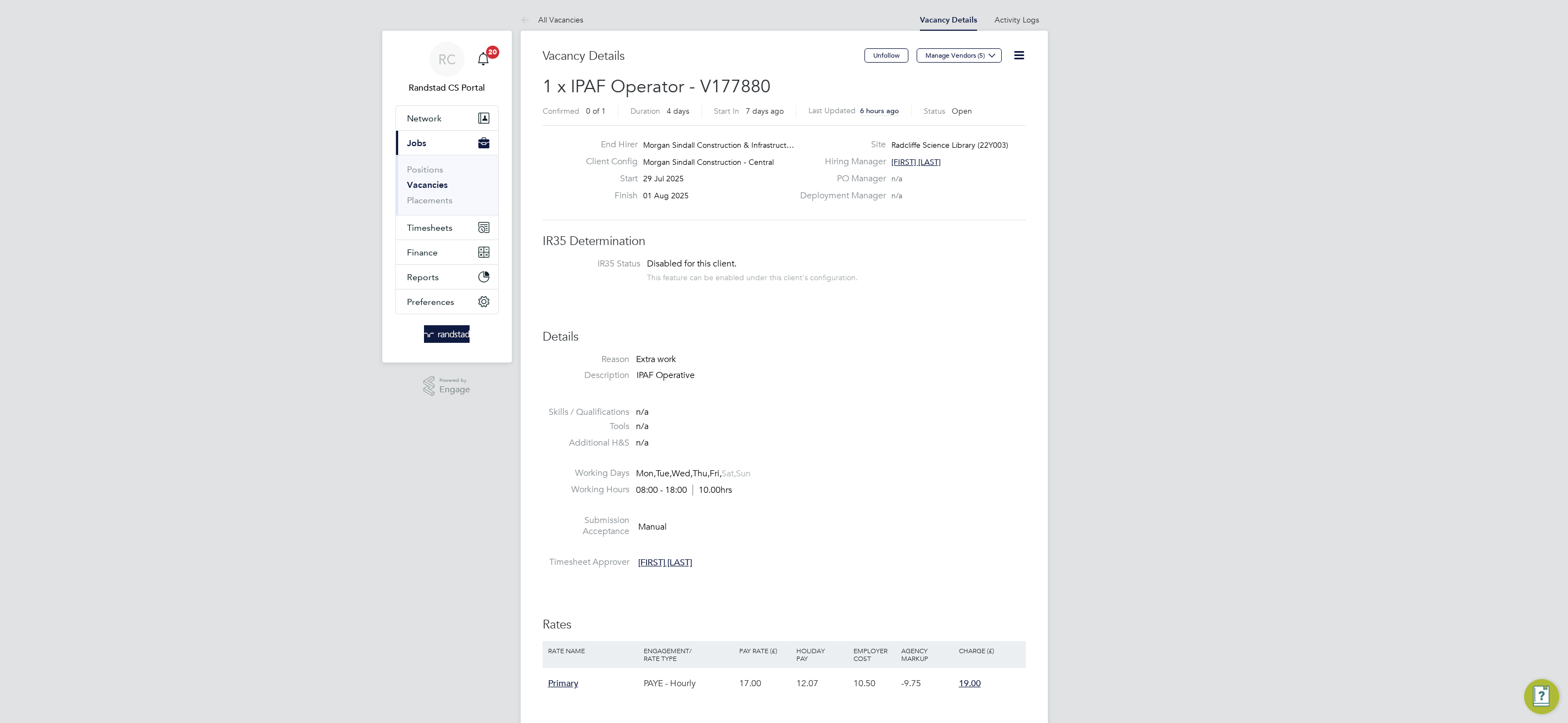 click on "Vacancies" at bounding box center [448, 187] 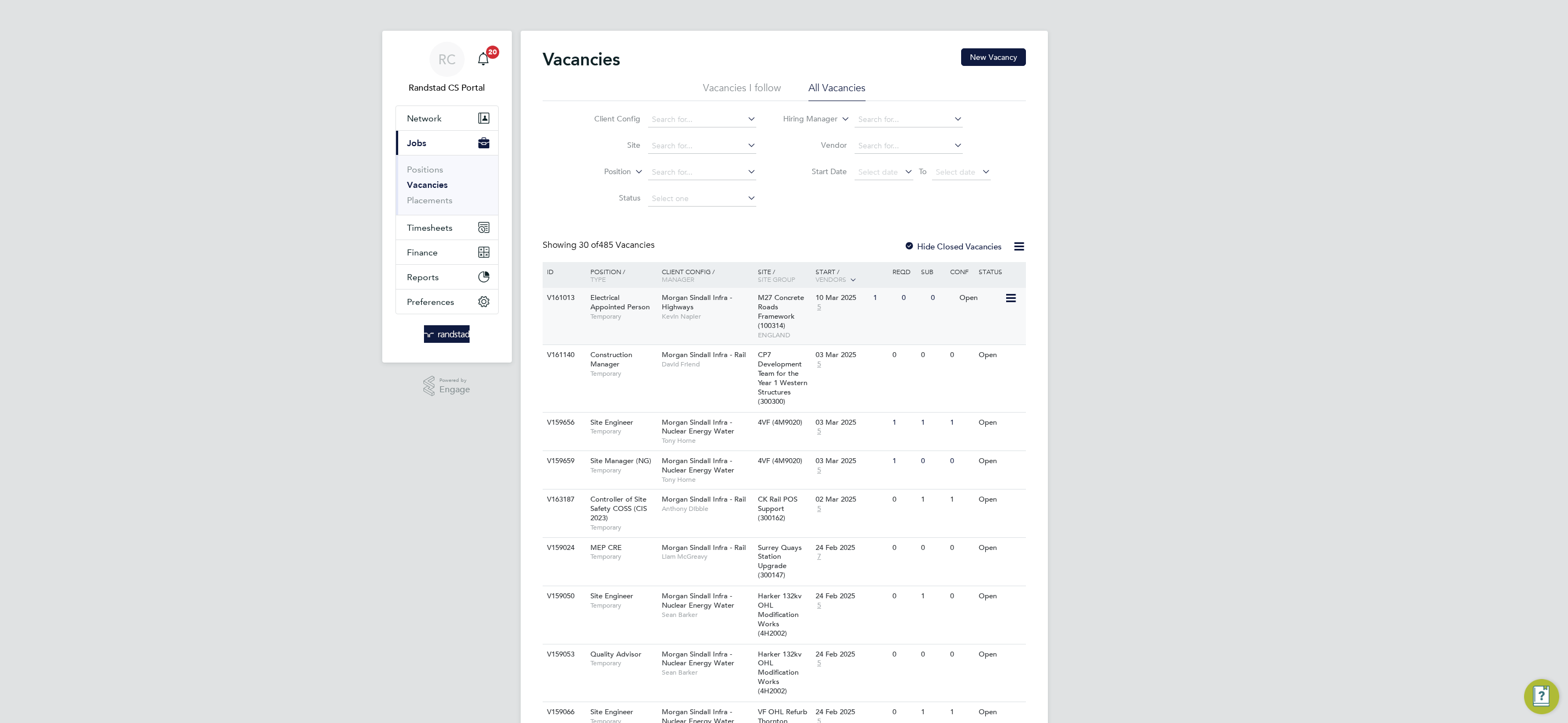 click on "Morgan Sindall Infra - Highways   Kevin Napier" 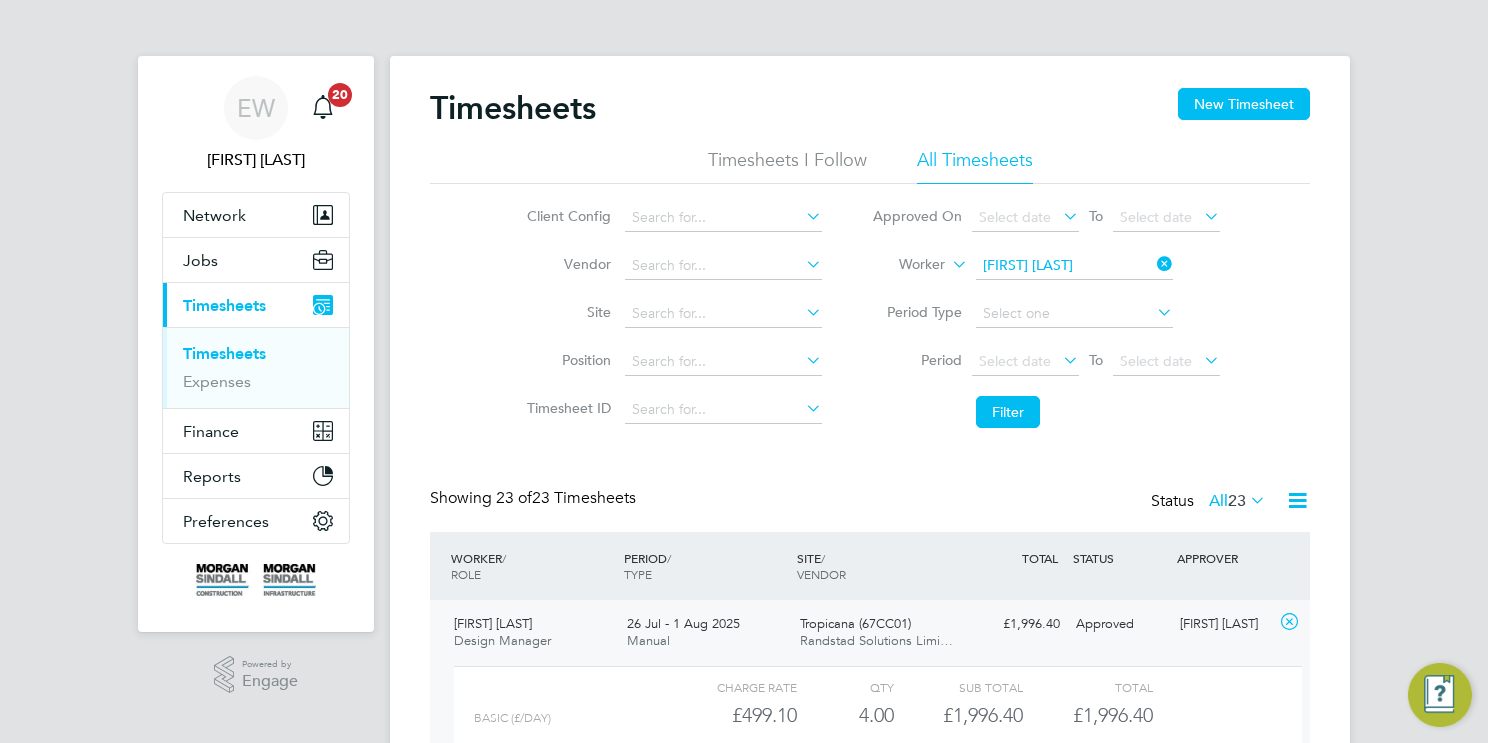 scroll, scrollTop: 0, scrollLeft: 0, axis: both 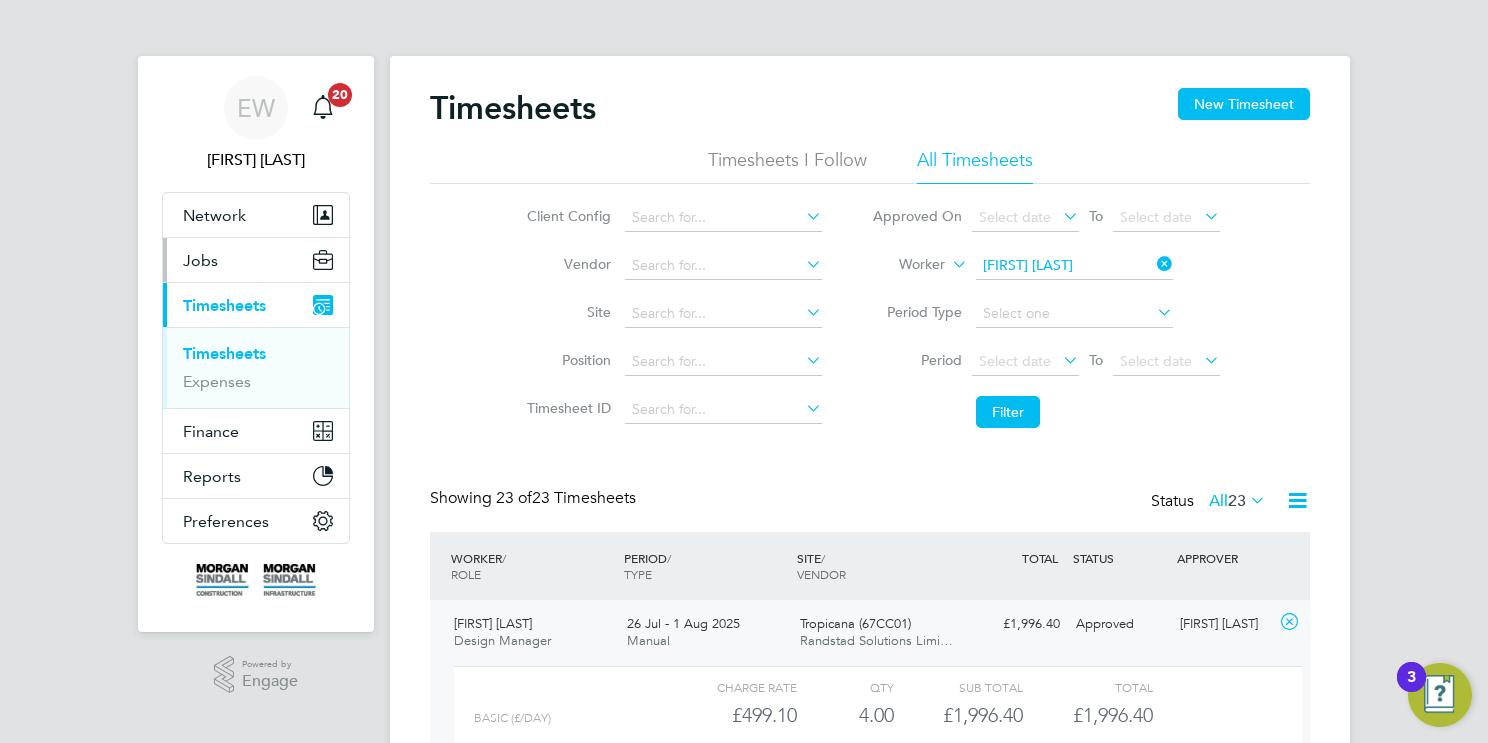 click on "Jobs" at bounding box center [200, 260] 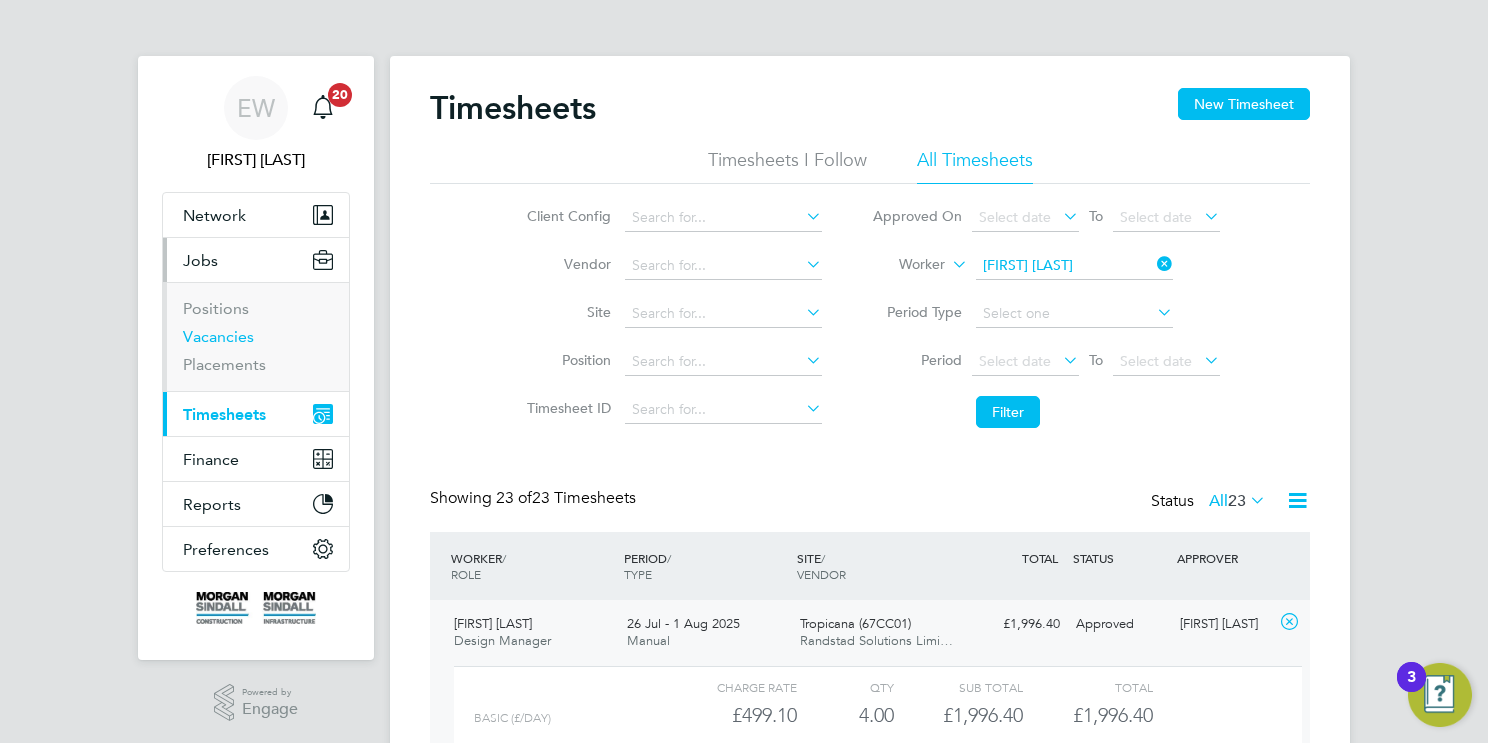 click on "Vacancies" at bounding box center [218, 336] 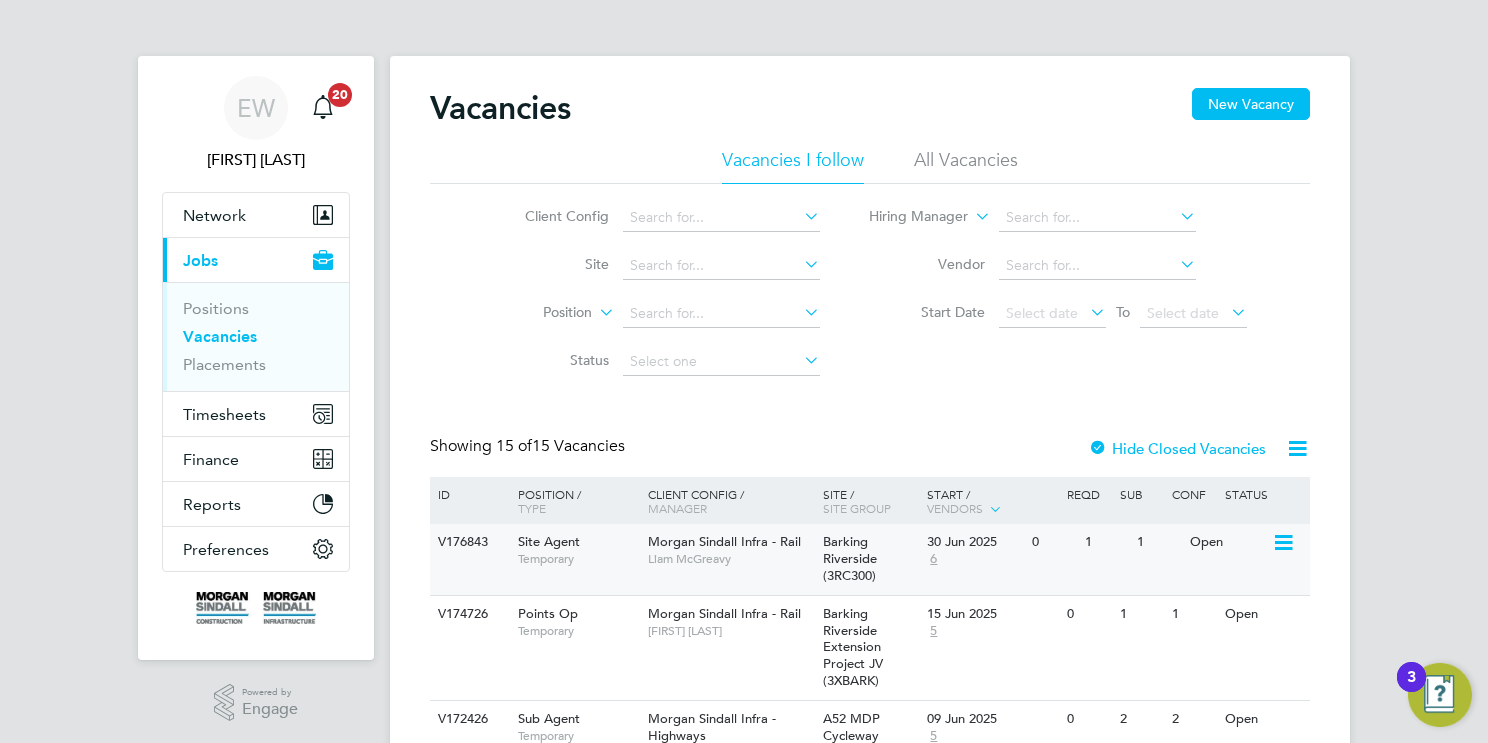 click on "Morgan Sindall Infra - Rail" 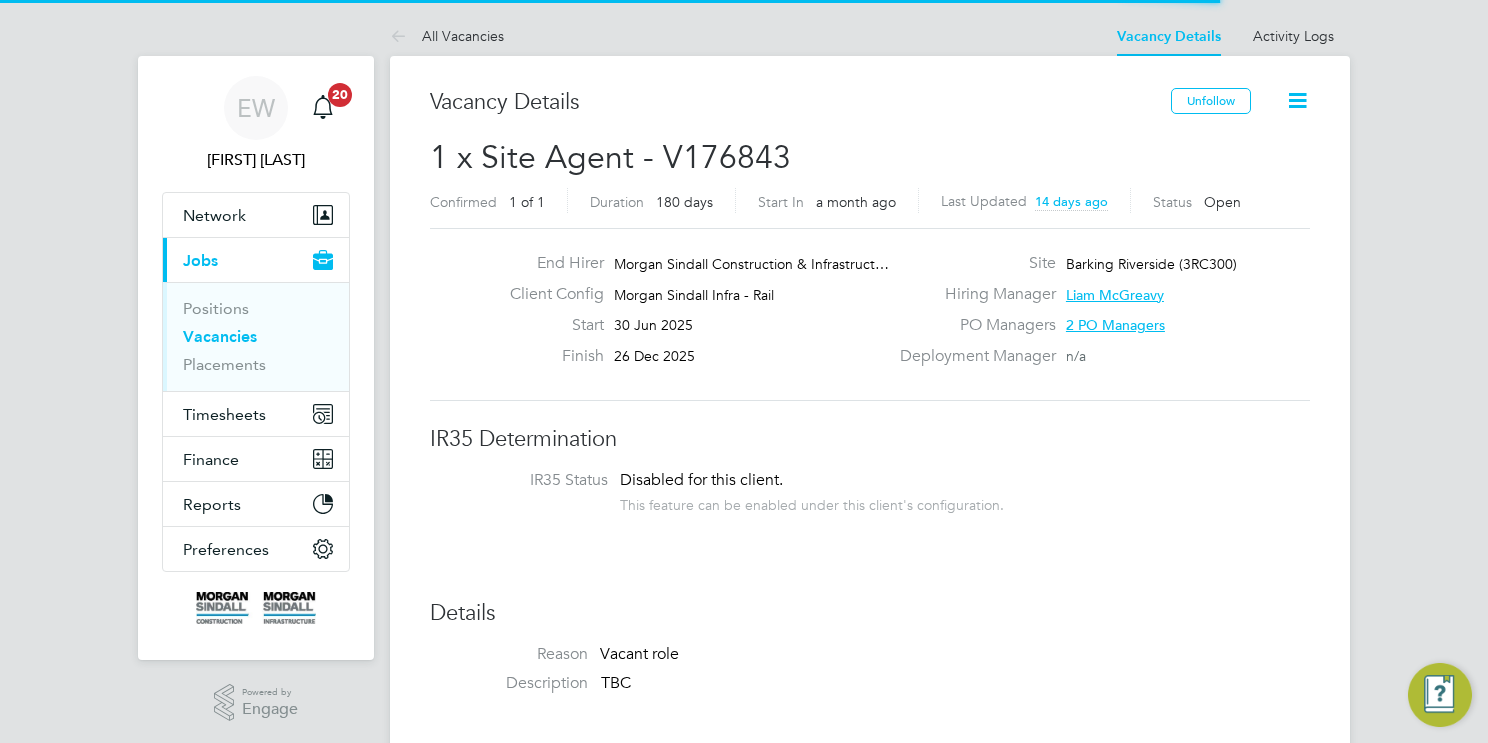 scroll, scrollTop: 0, scrollLeft: 0, axis: both 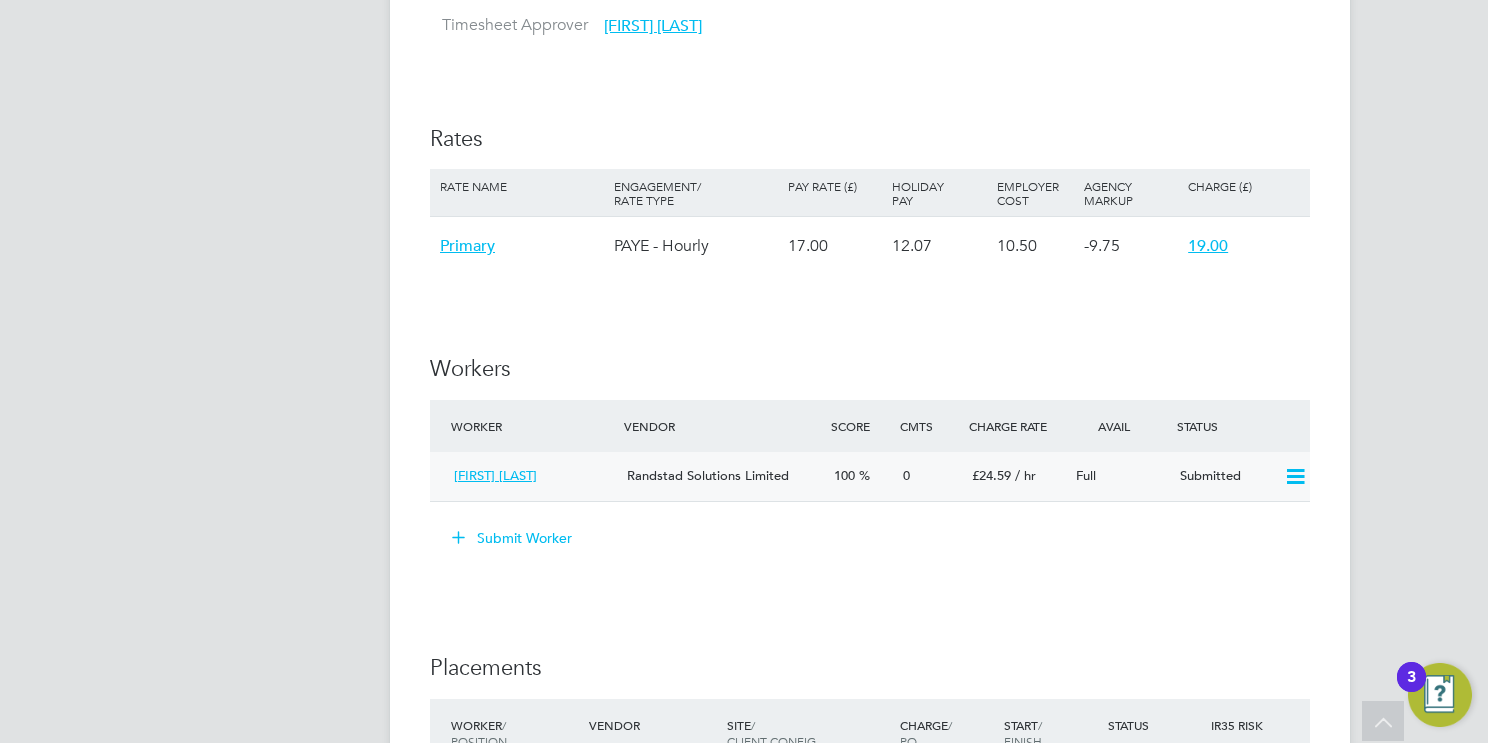 click 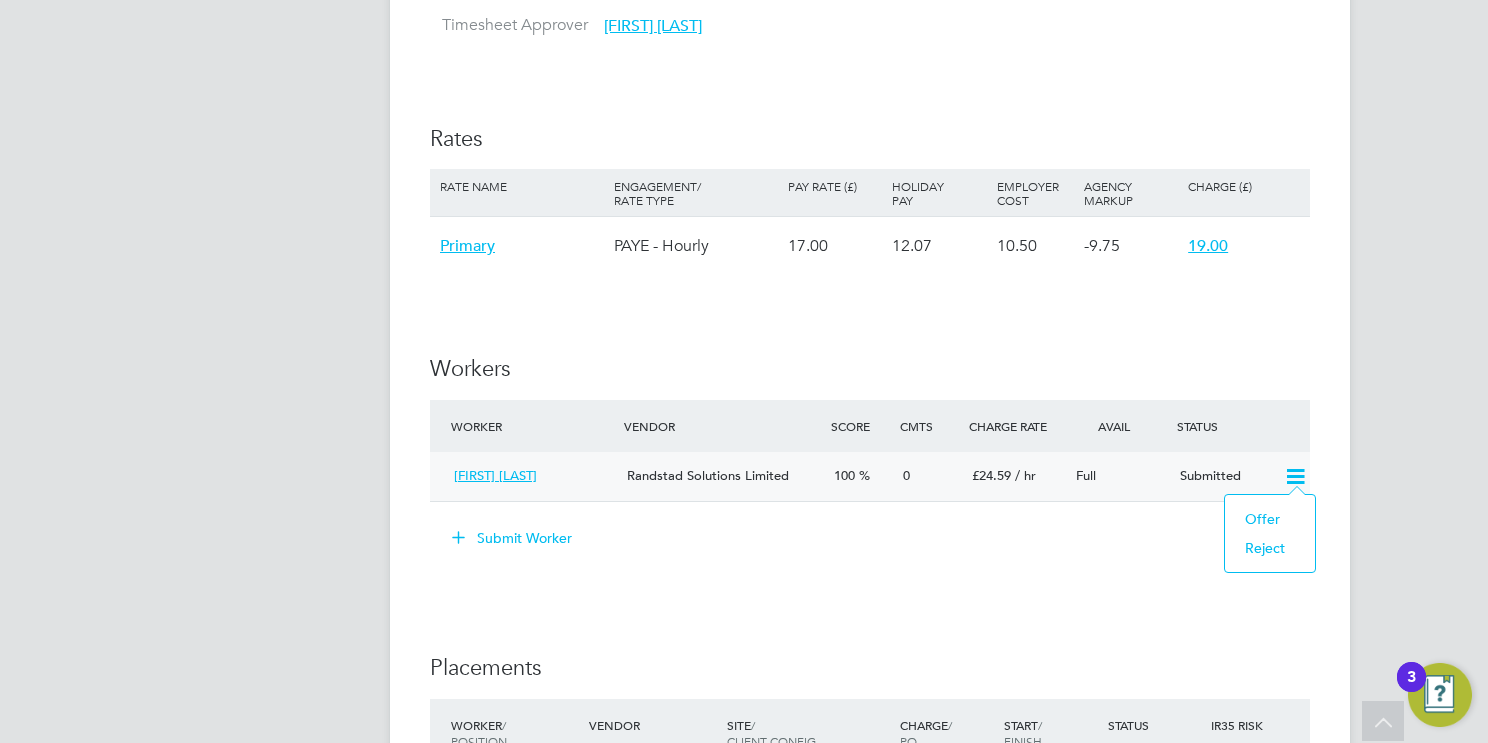 click on "Offer" 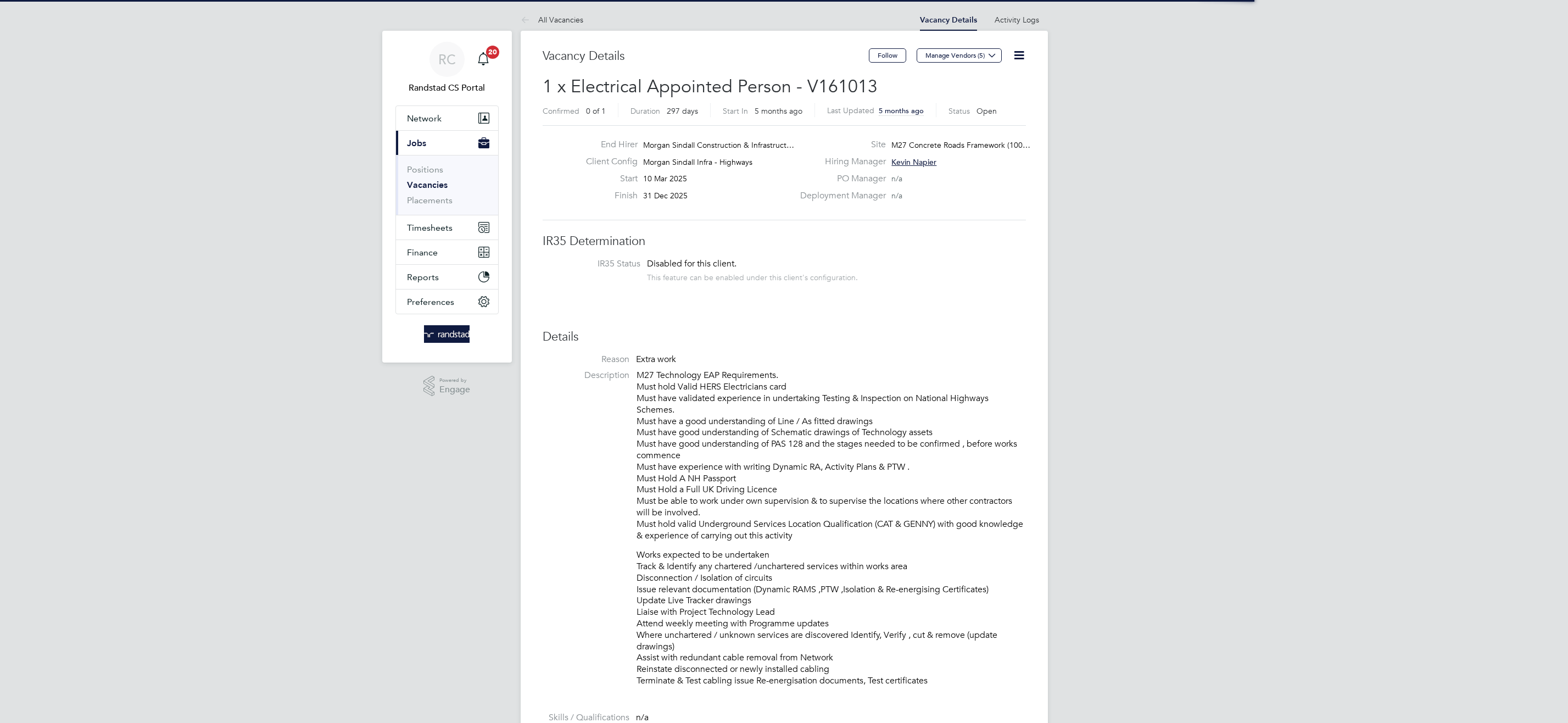 scroll, scrollTop: 0, scrollLeft: 0, axis: both 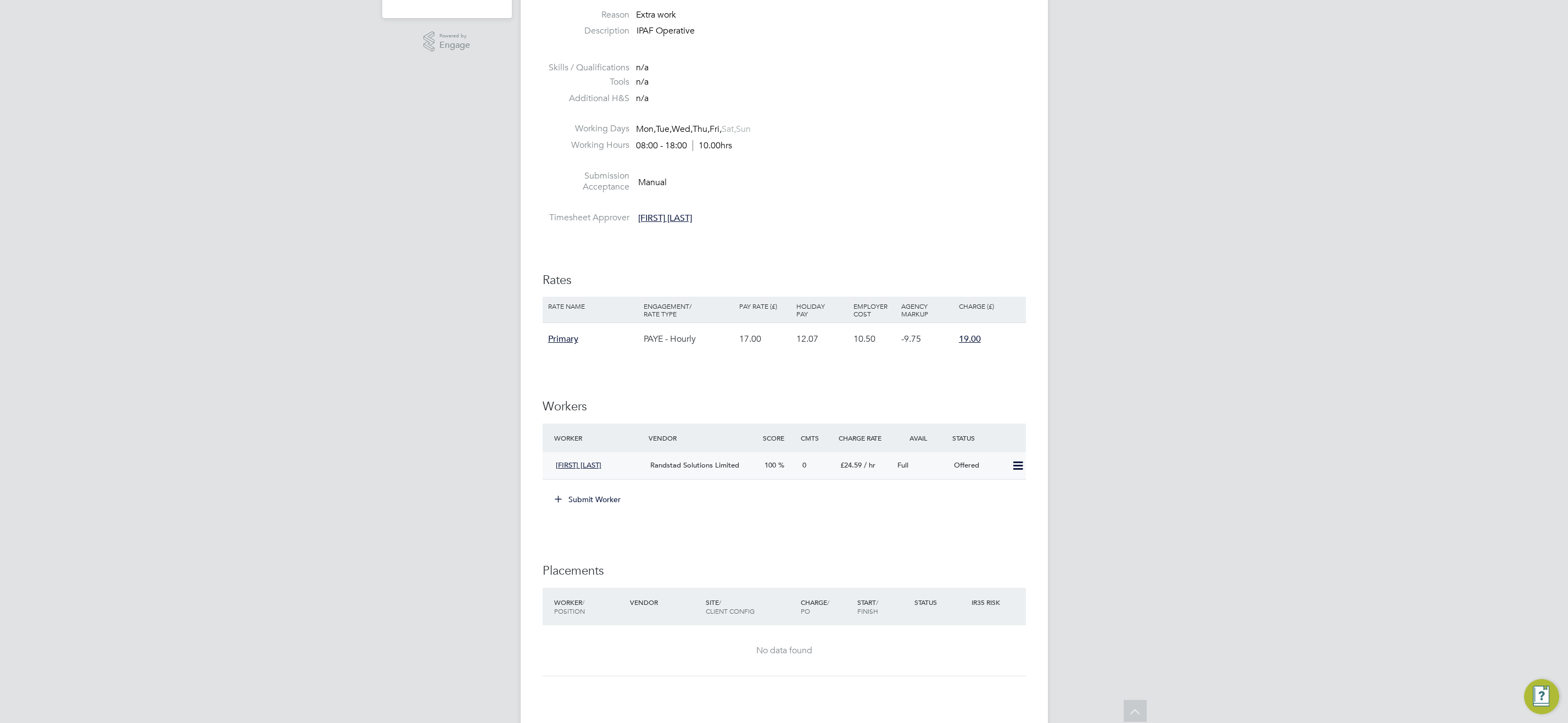 click 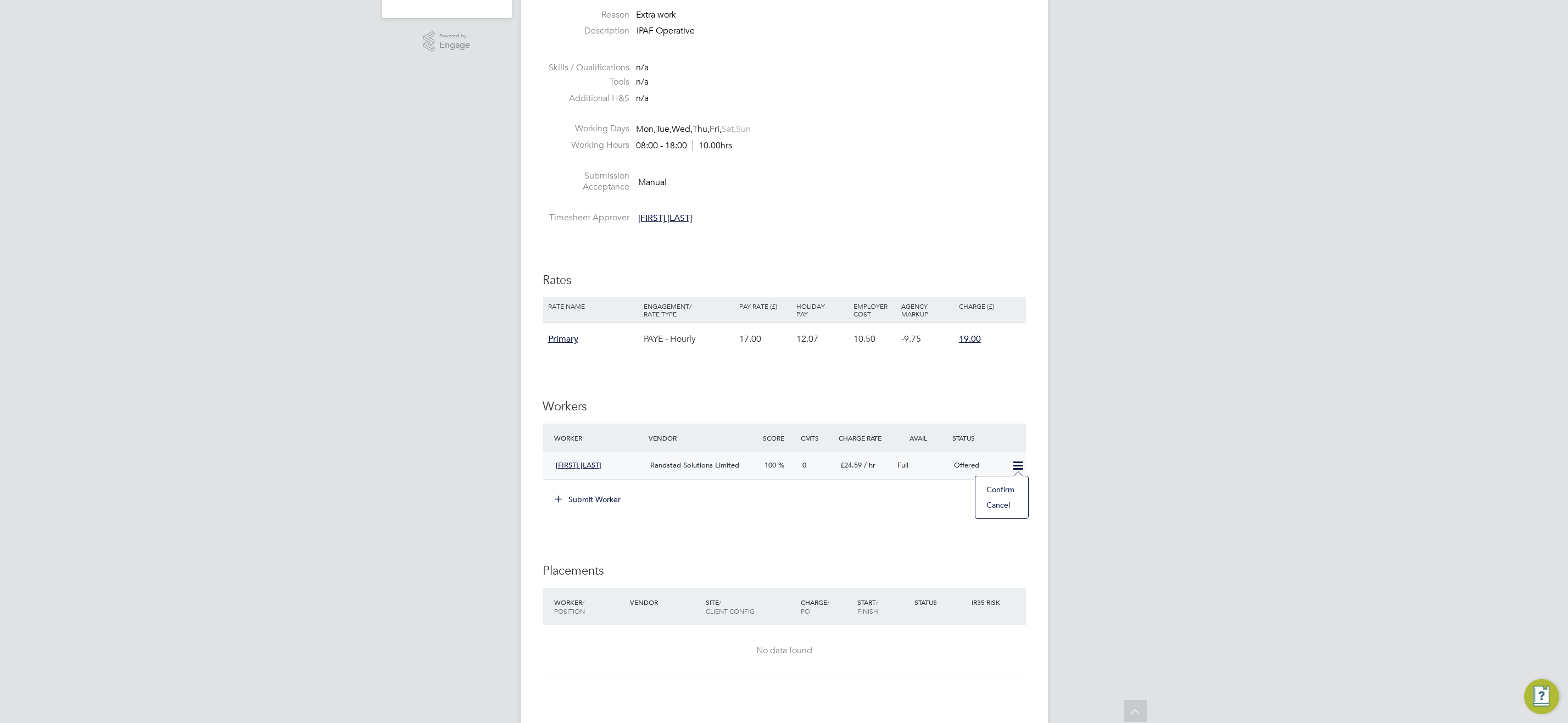 click on "Confirm" 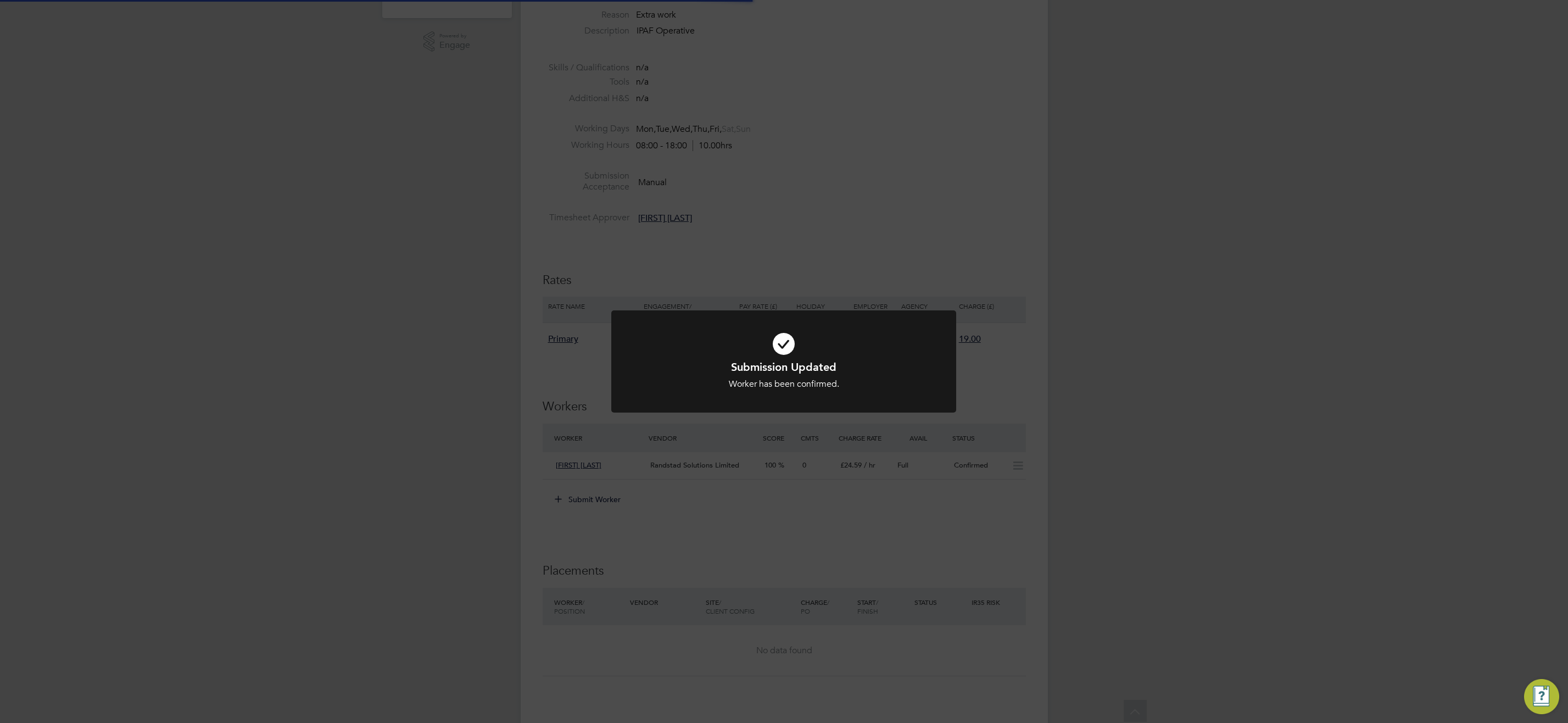 scroll, scrollTop: 0, scrollLeft: 0, axis: both 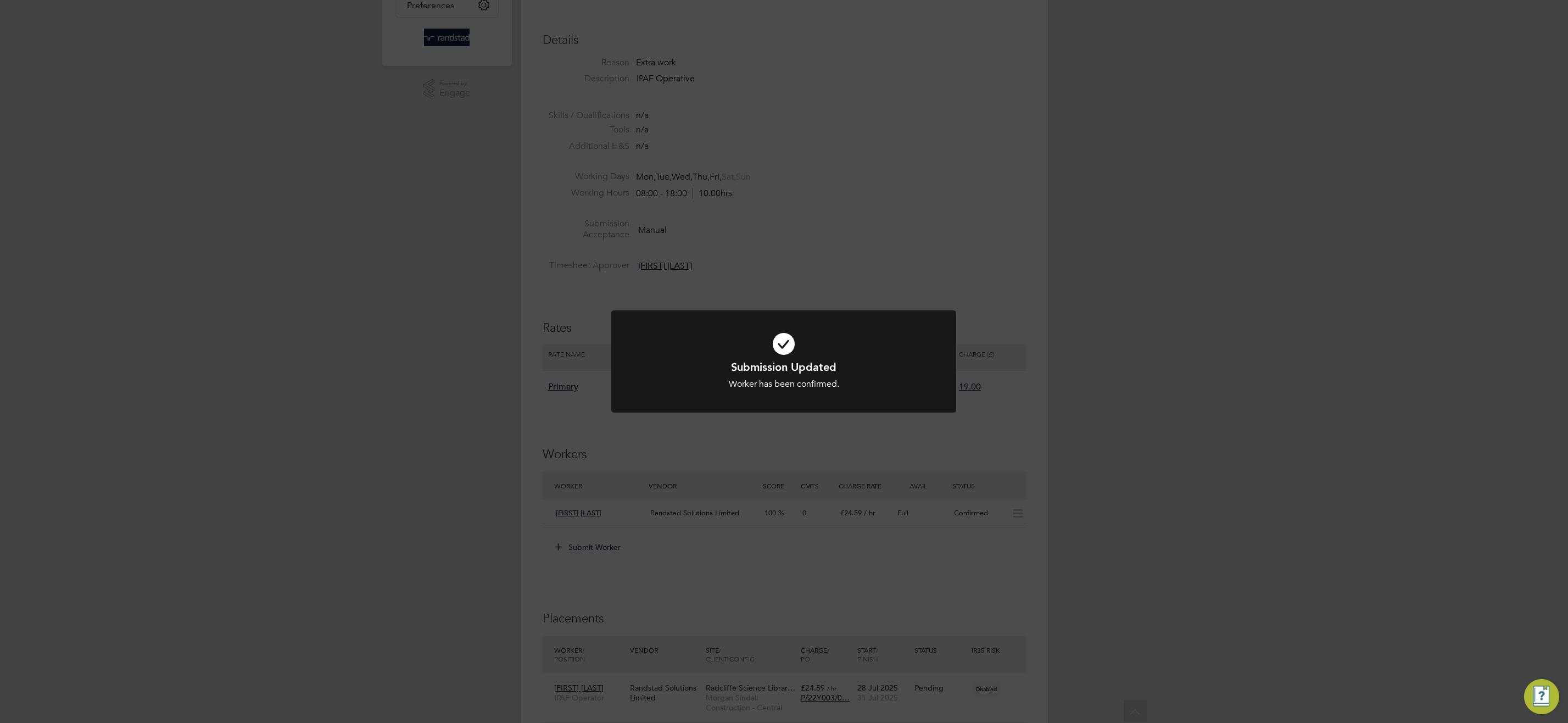 click on "Submission Updated Worker has been confirmed. Cancel Okay" 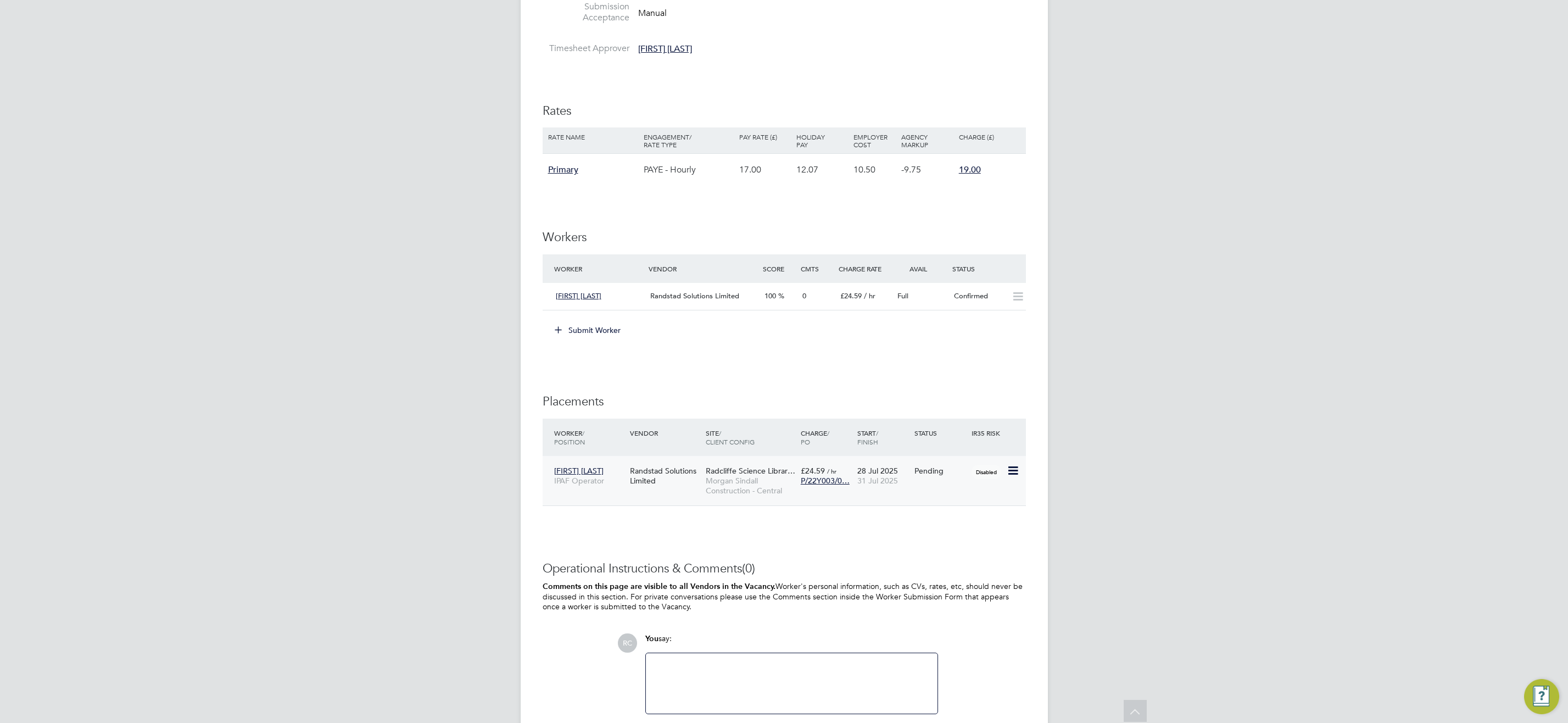 click 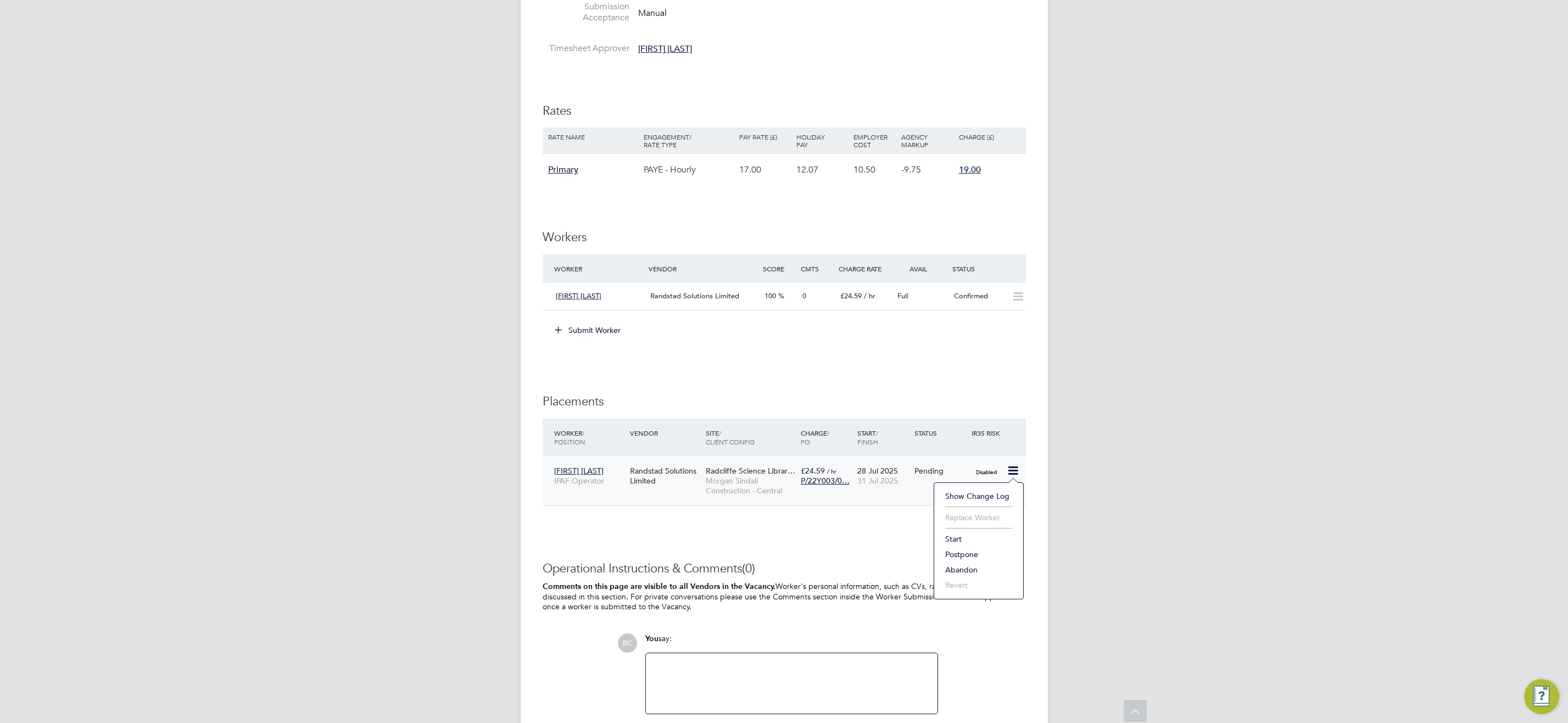 click on "Start" 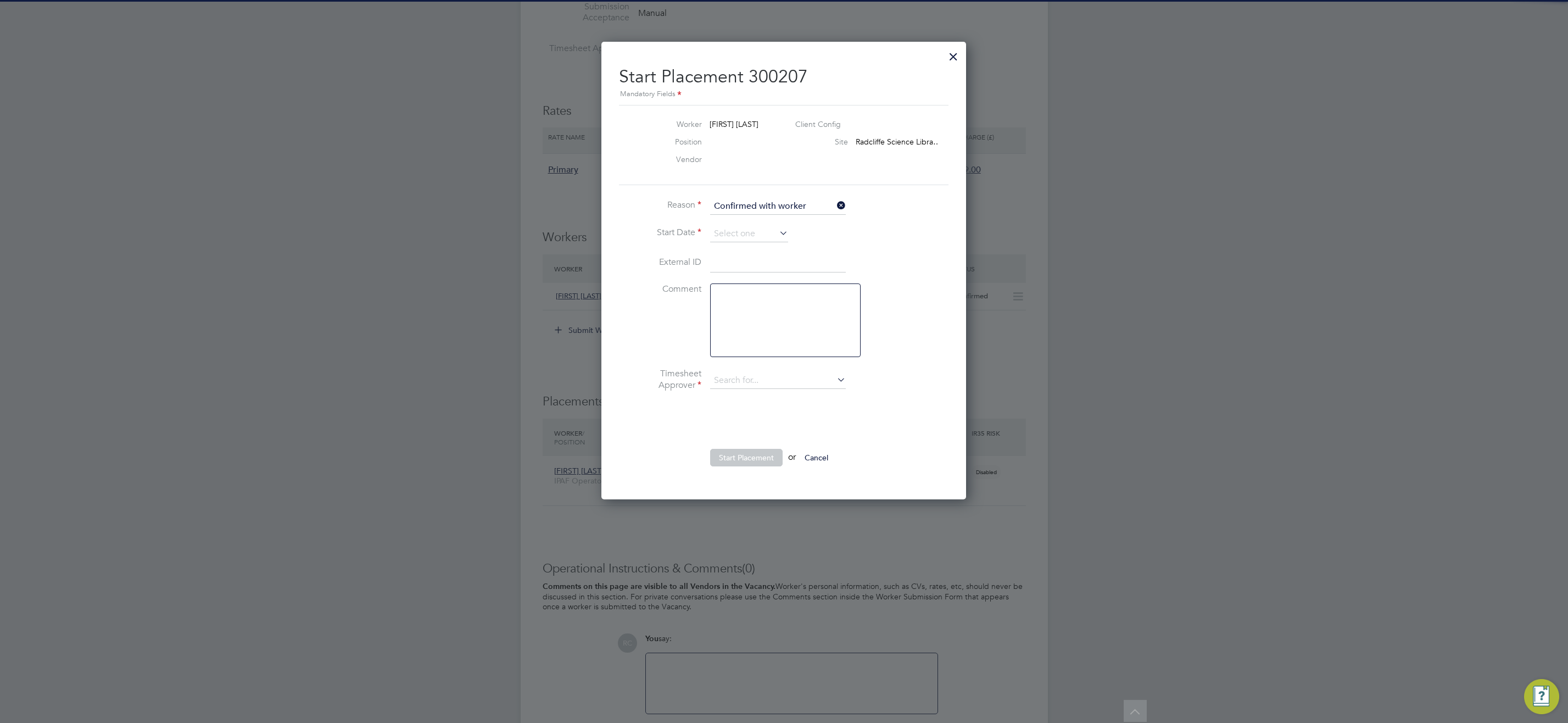 type on "Joel Oswin" 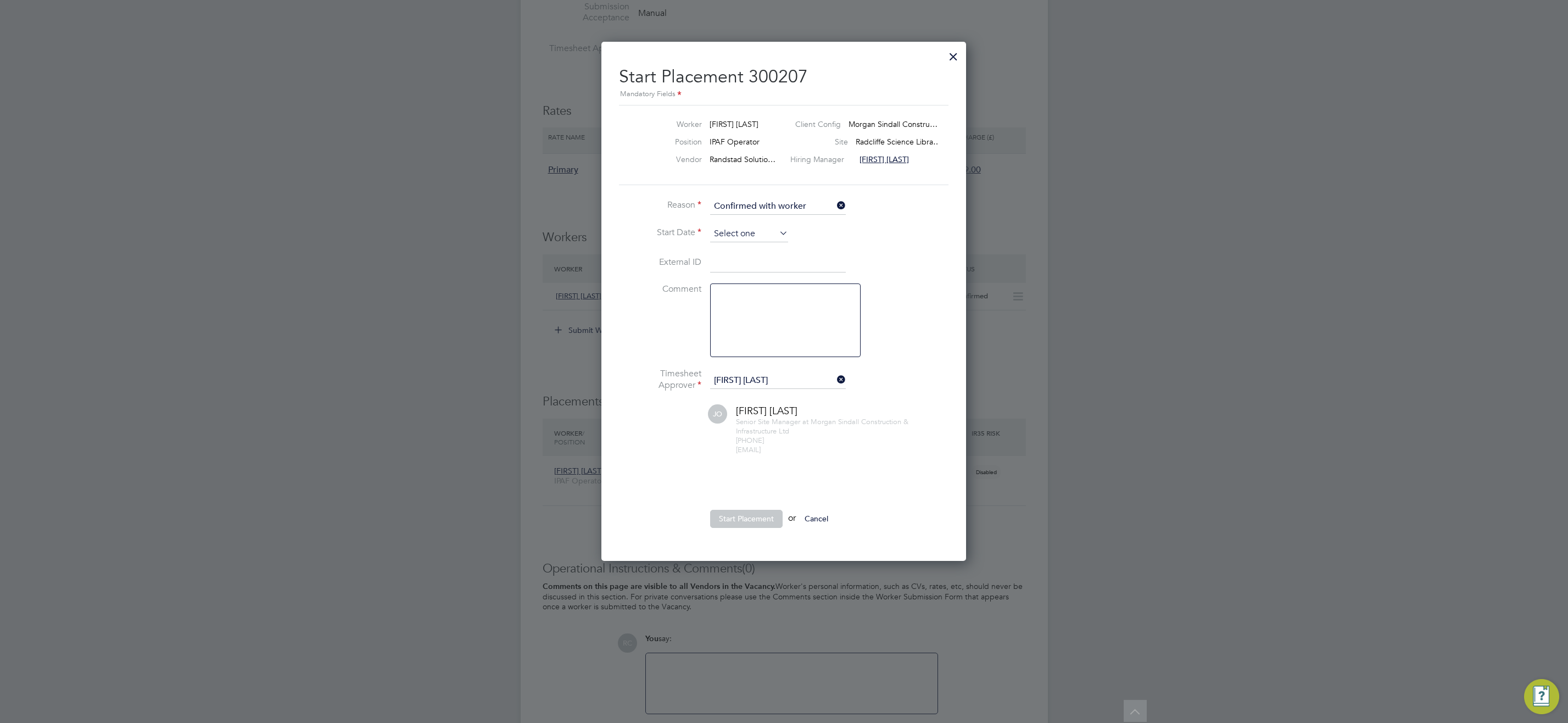 click 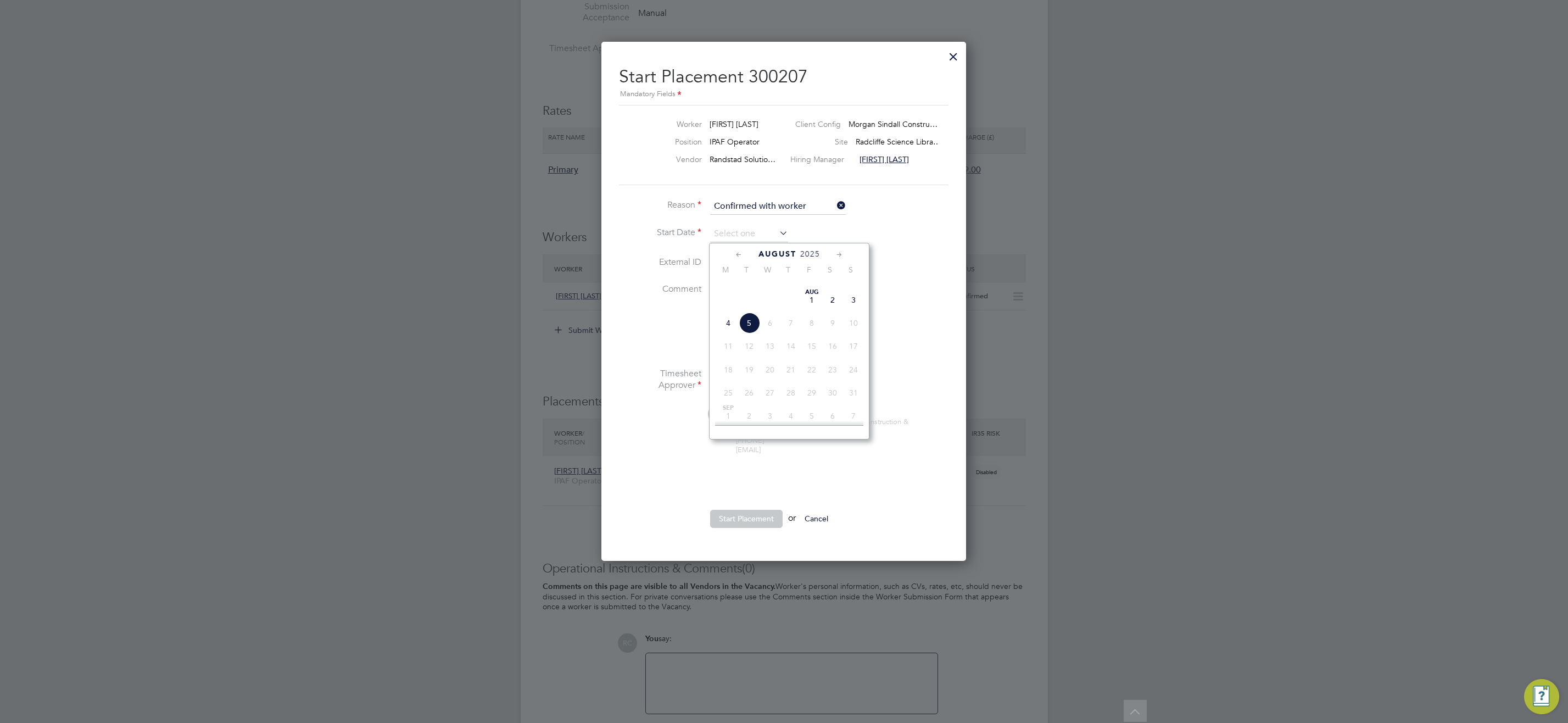 click on "28" 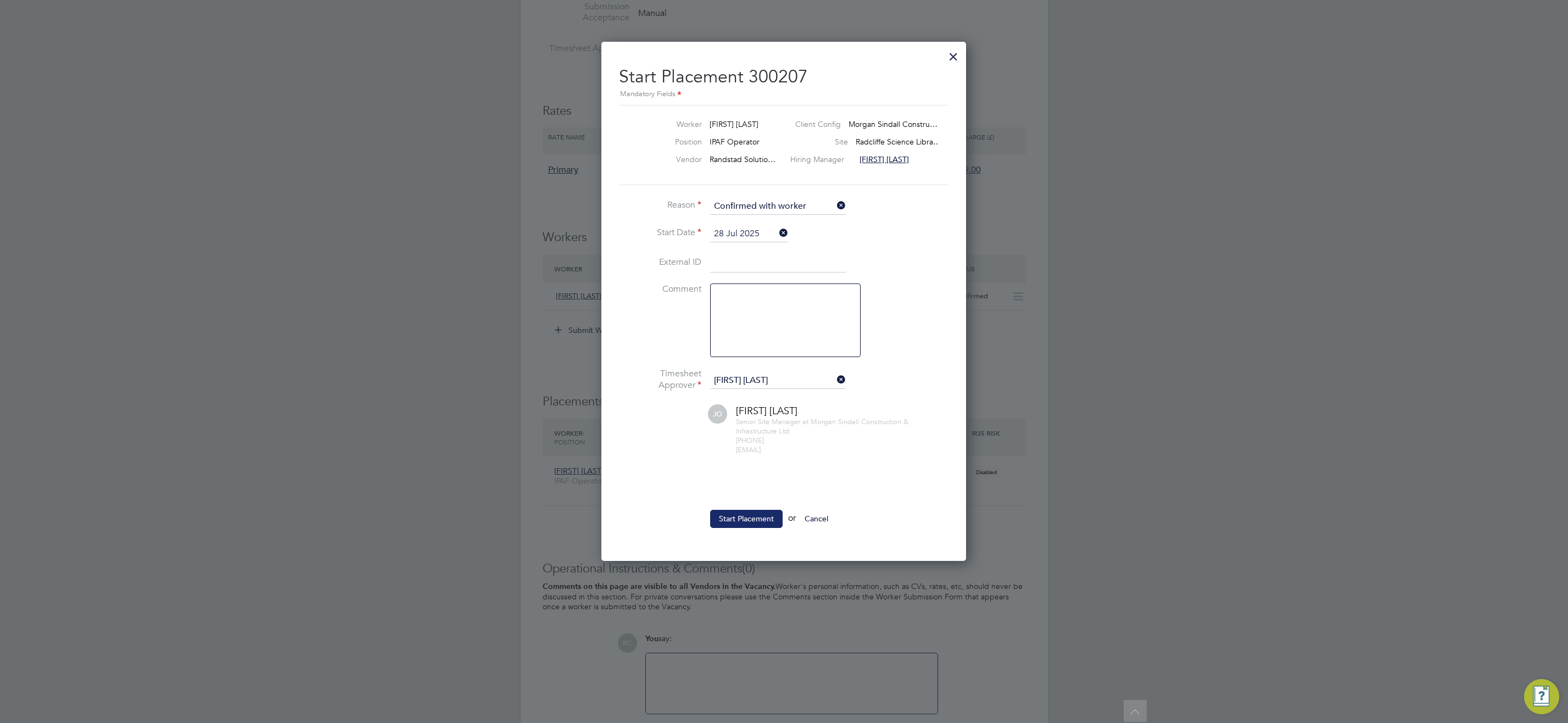 click on "Start Placement" 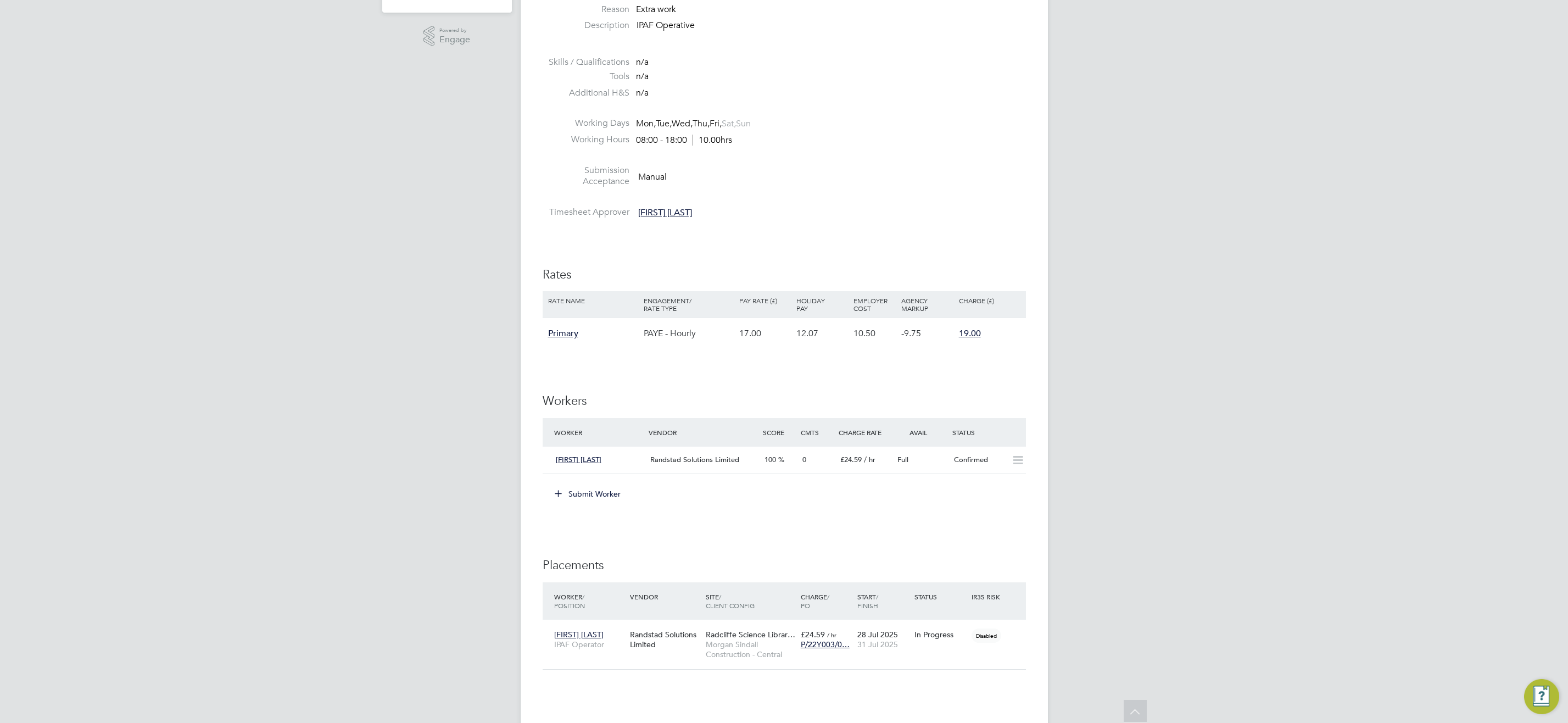scroll, scrollTop: 351, scrollLeft: 0, axis: vertical 